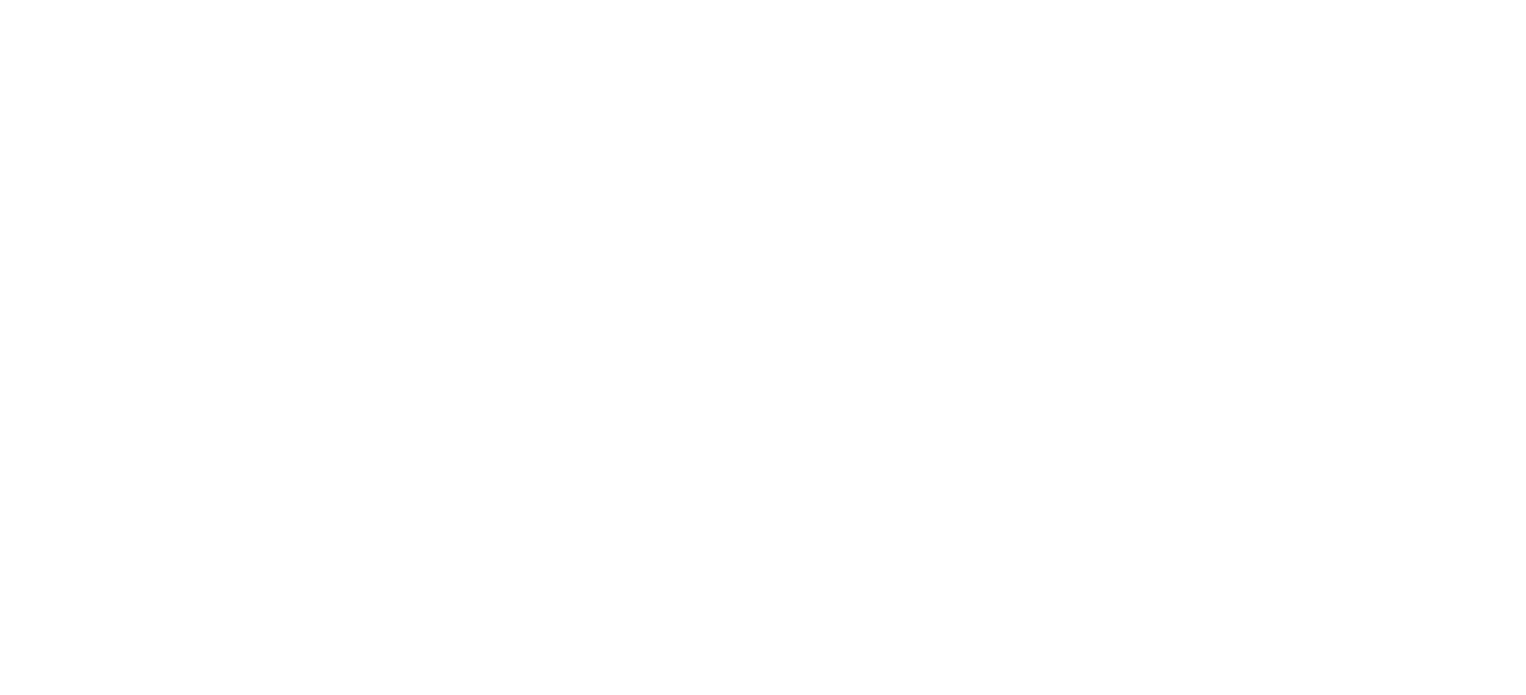 scroll, scrollTop: 0, scrollLeft: 0, axis: both 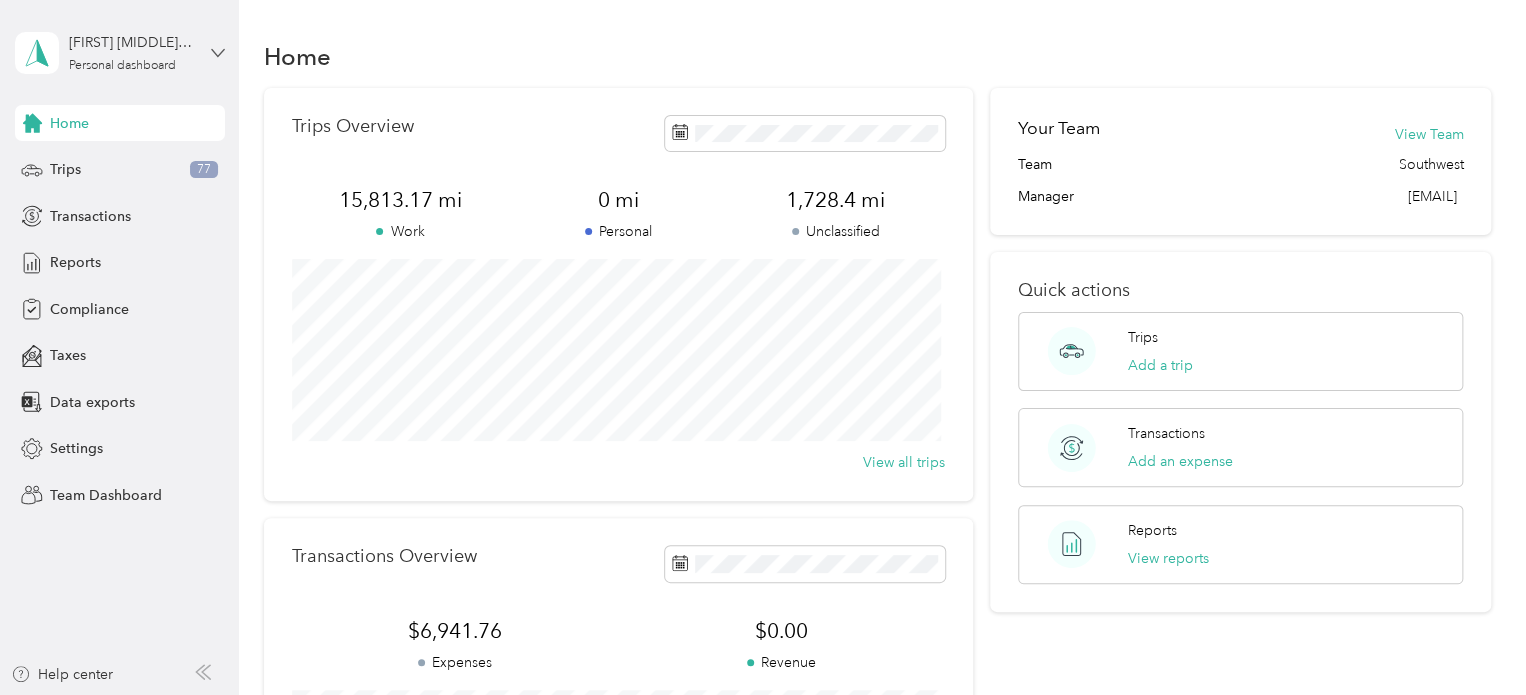 click 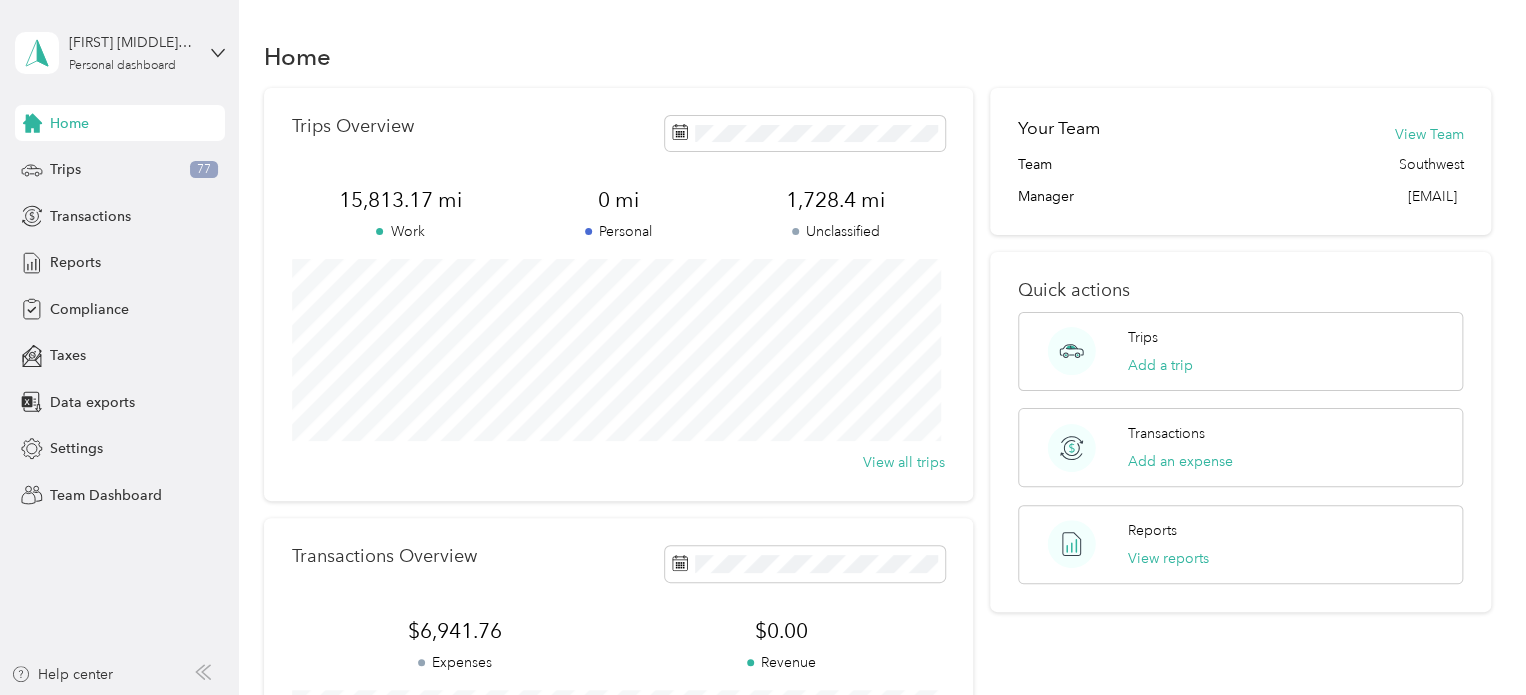 click on "Team dashboard" at bounding box center [85, 164] 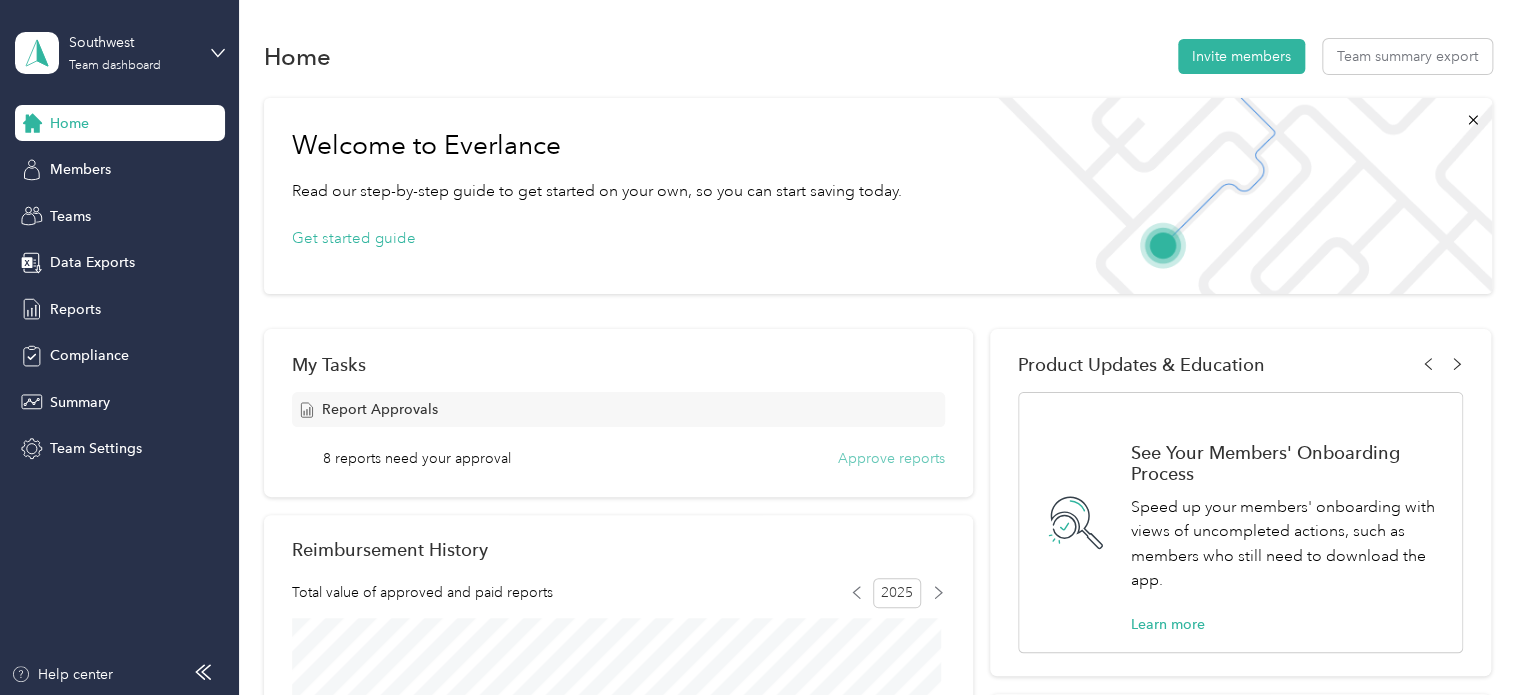 click on "Approve reports" at bounding box center [891, 458] 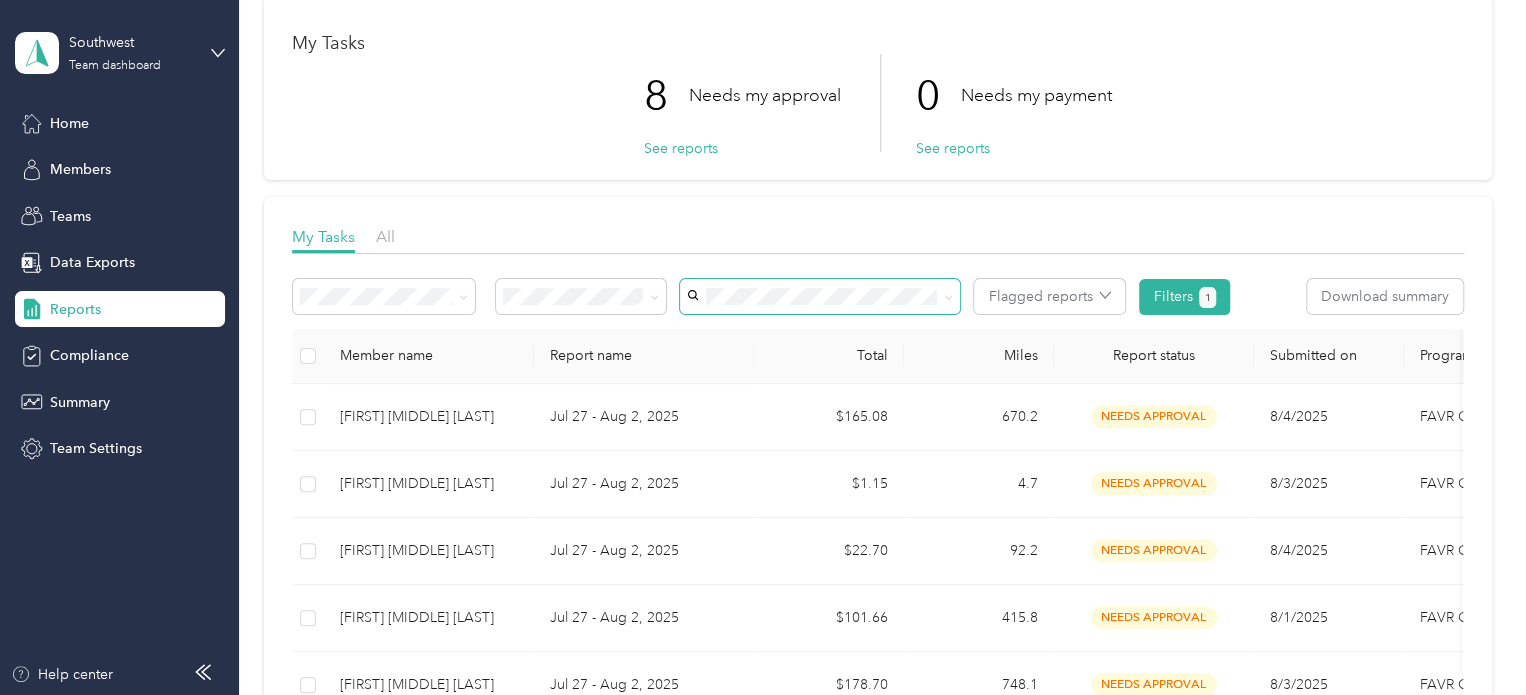 scroll, scrollTop: 200, scrollLeft: 0, axis: vertical 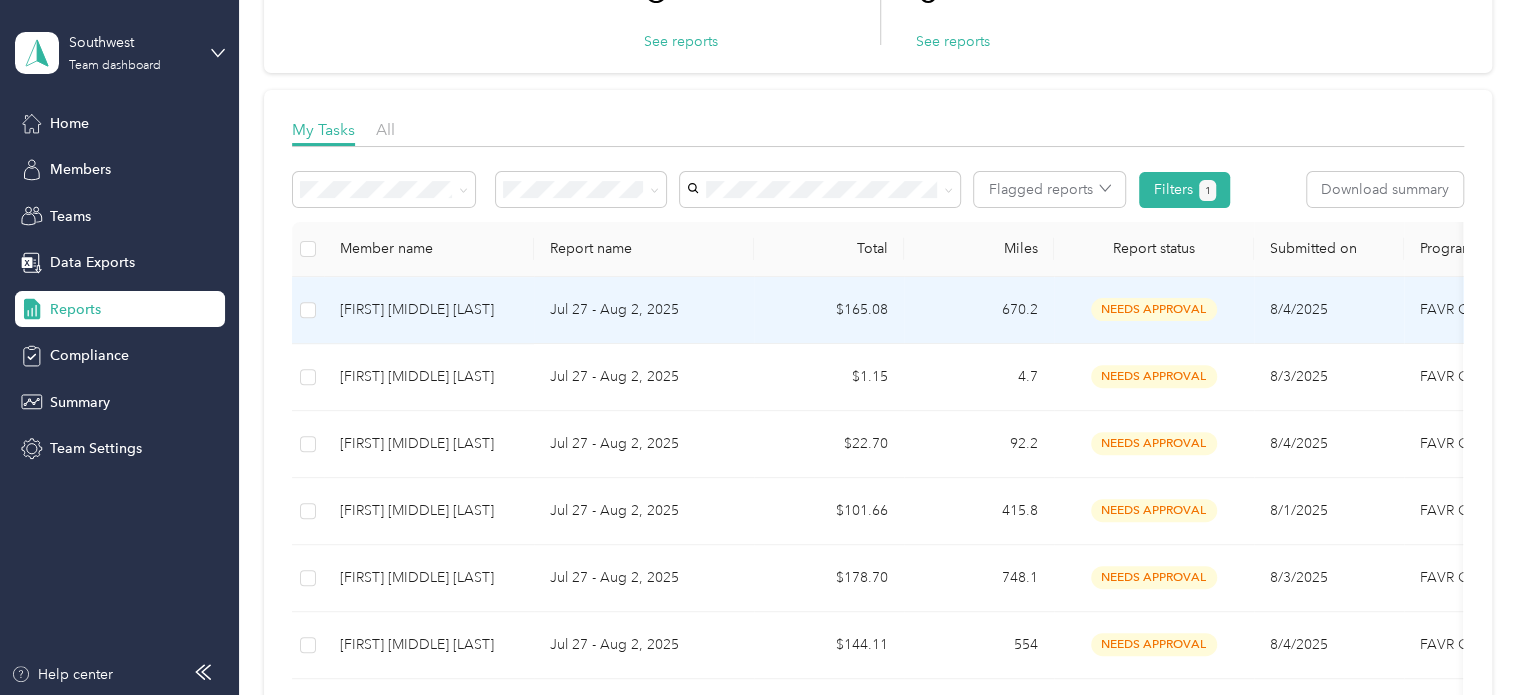 click on "Jul 27 - Aug 2, 2025" at bounding box center (644, 310) 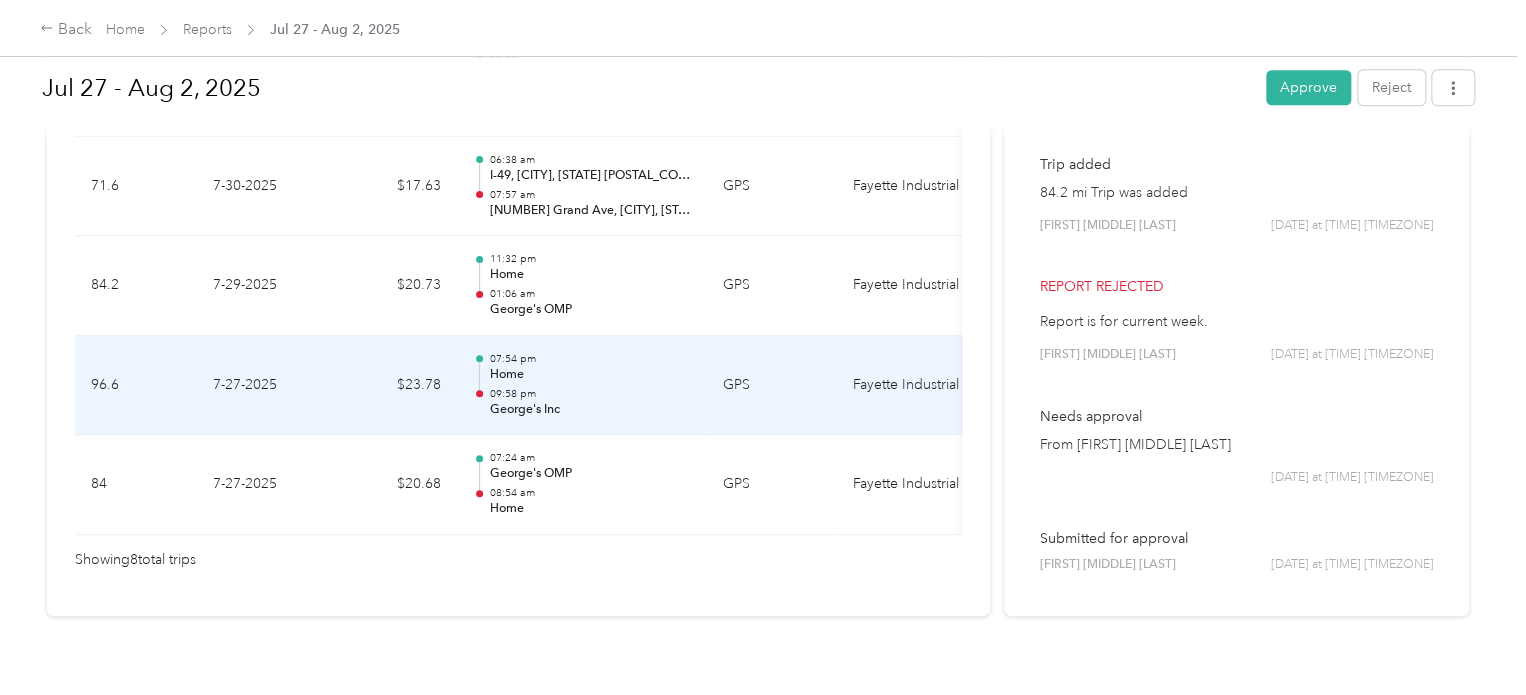 scroll, scrollTop: 1008, scrollLeft: 0, axis: vertical 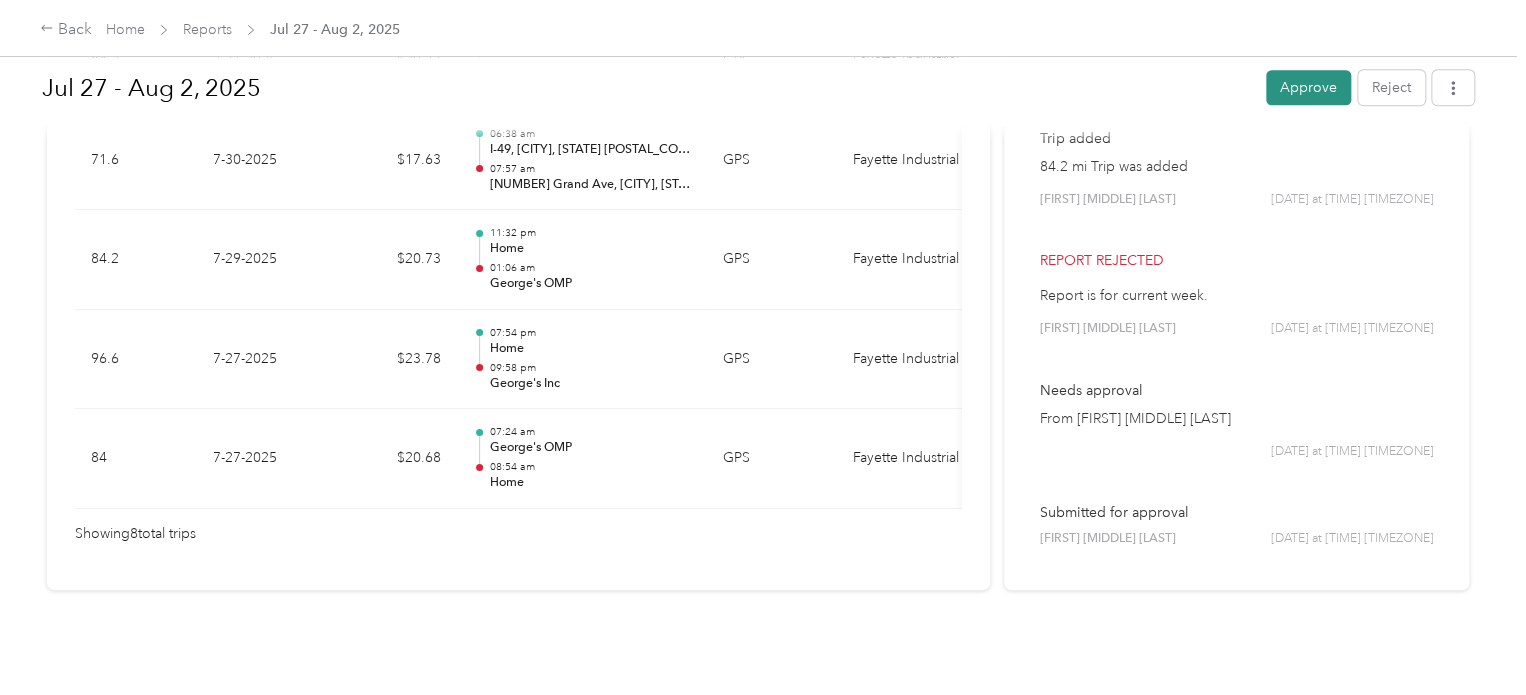 click on "Approve" at bounding box center [1308, 87] 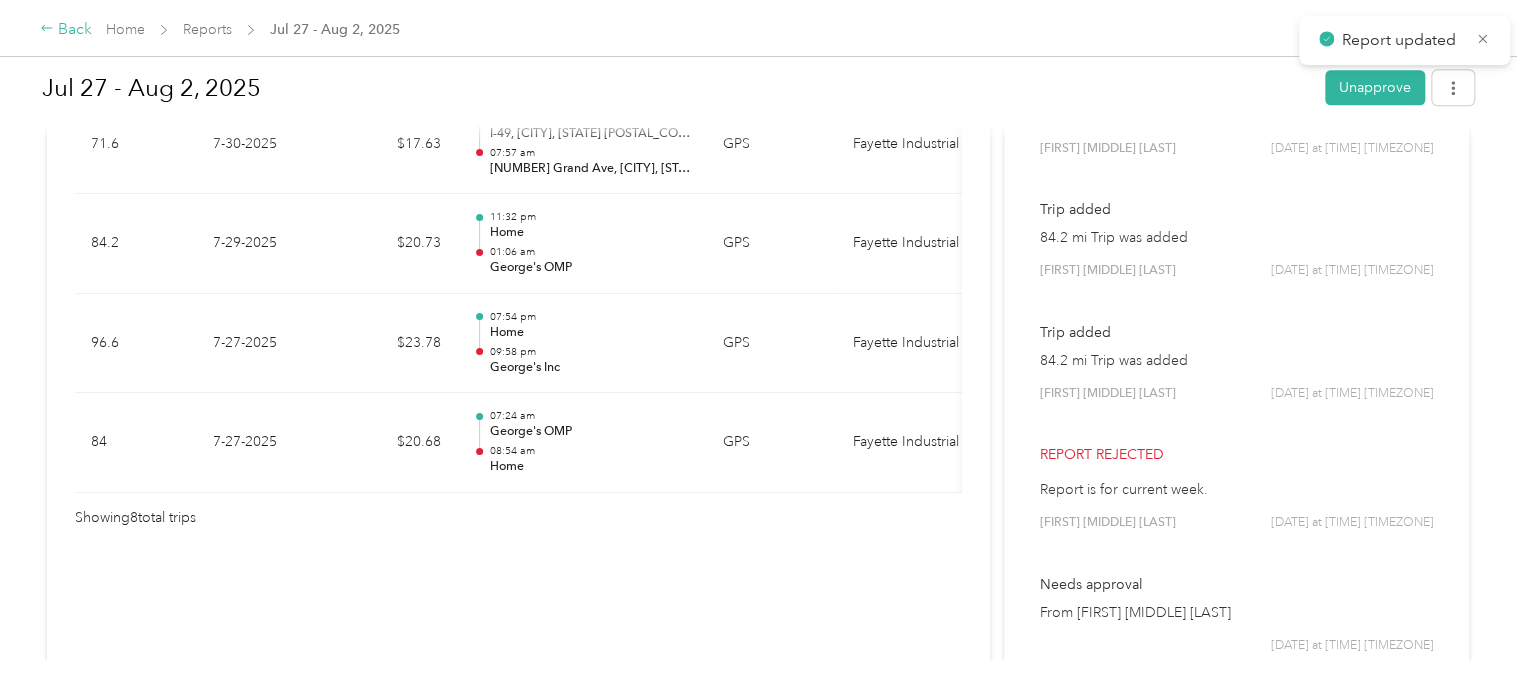 click on "Back" at bounding box center [66, 30] 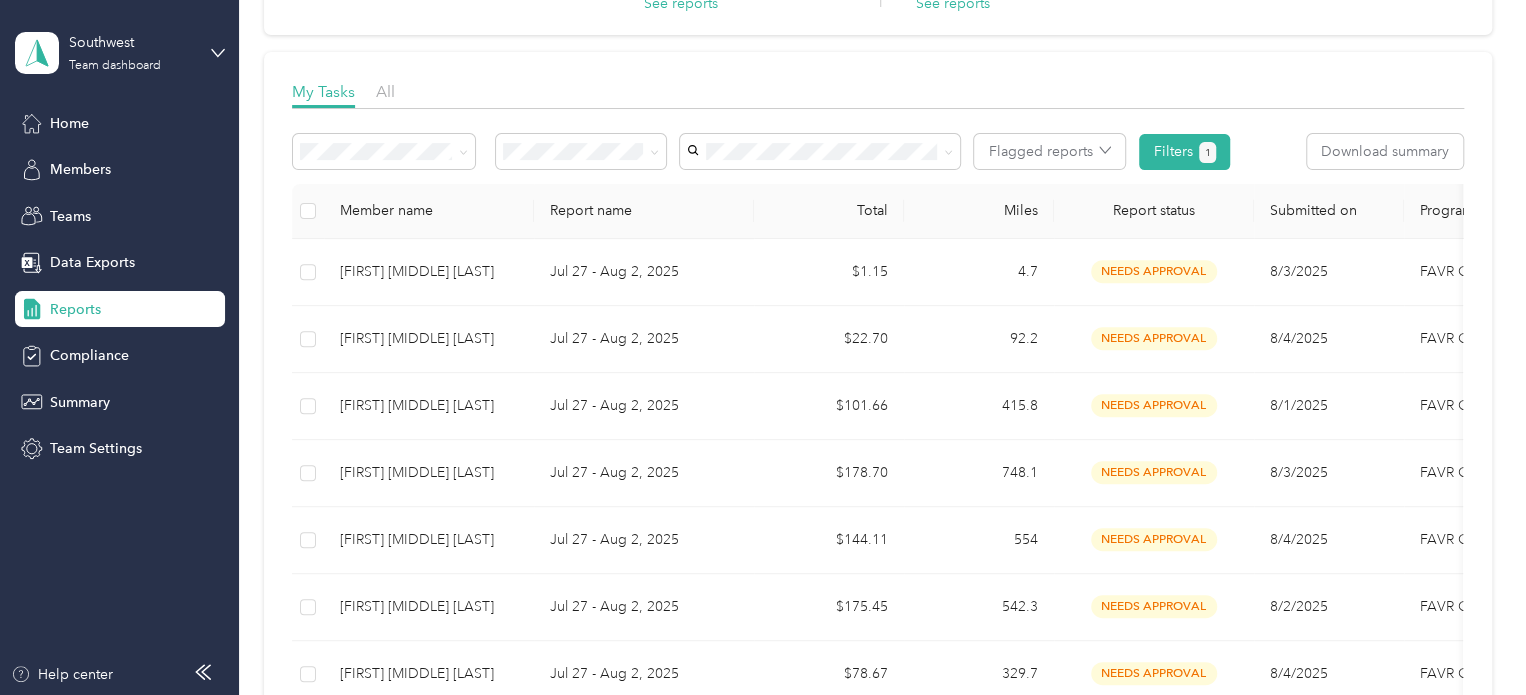 scroll, scrollTop: 300, scrollLeft: 0, axis: vertical 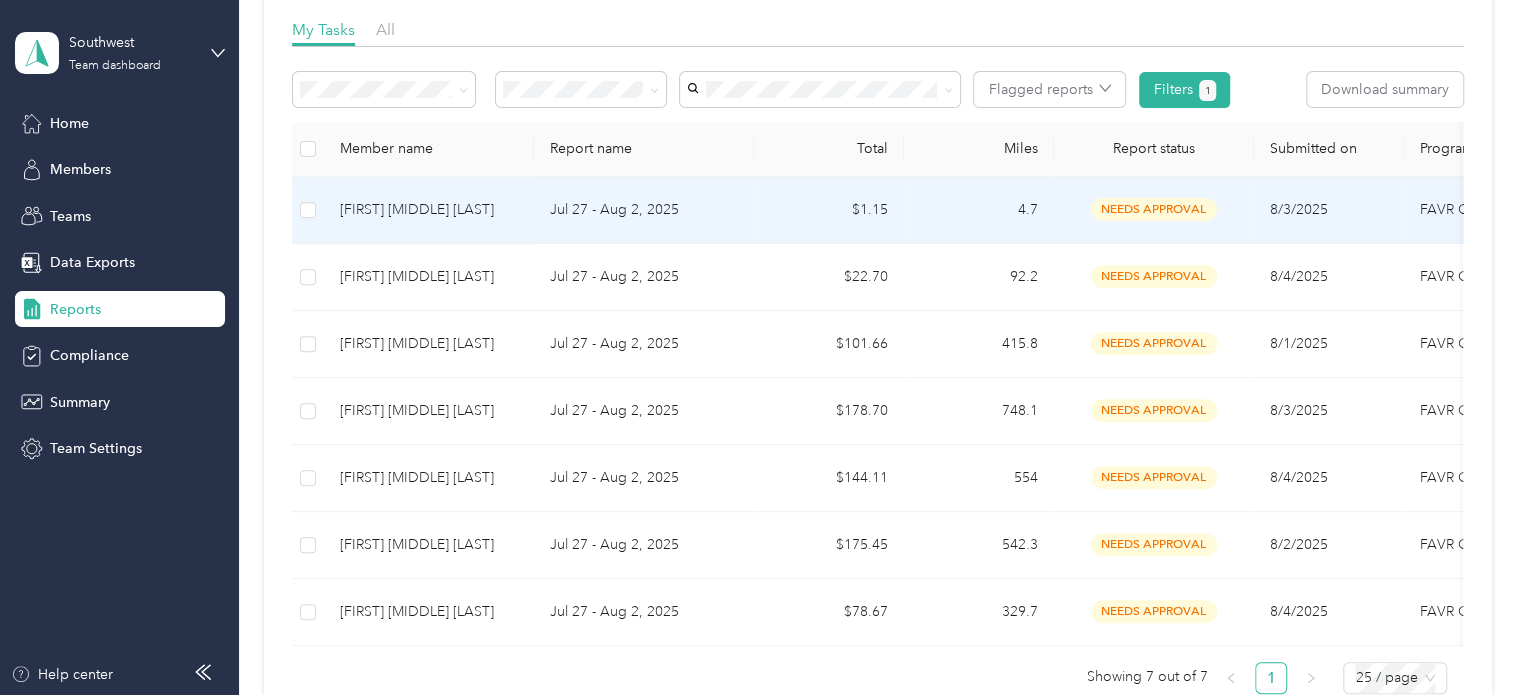 click on "$1.15" at bounding box center (829, 210) 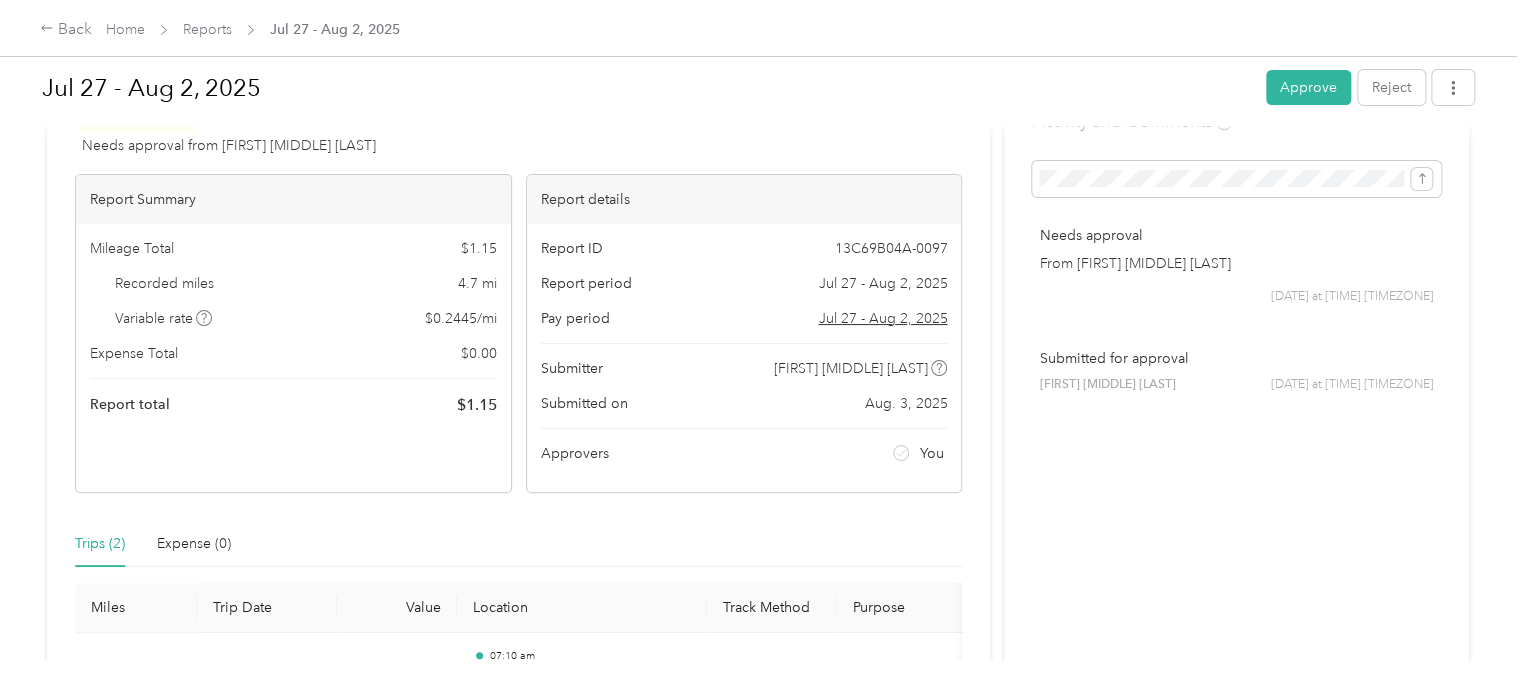 scroll, scrollTop: 300, scrollLeft: 0, axis: vertical 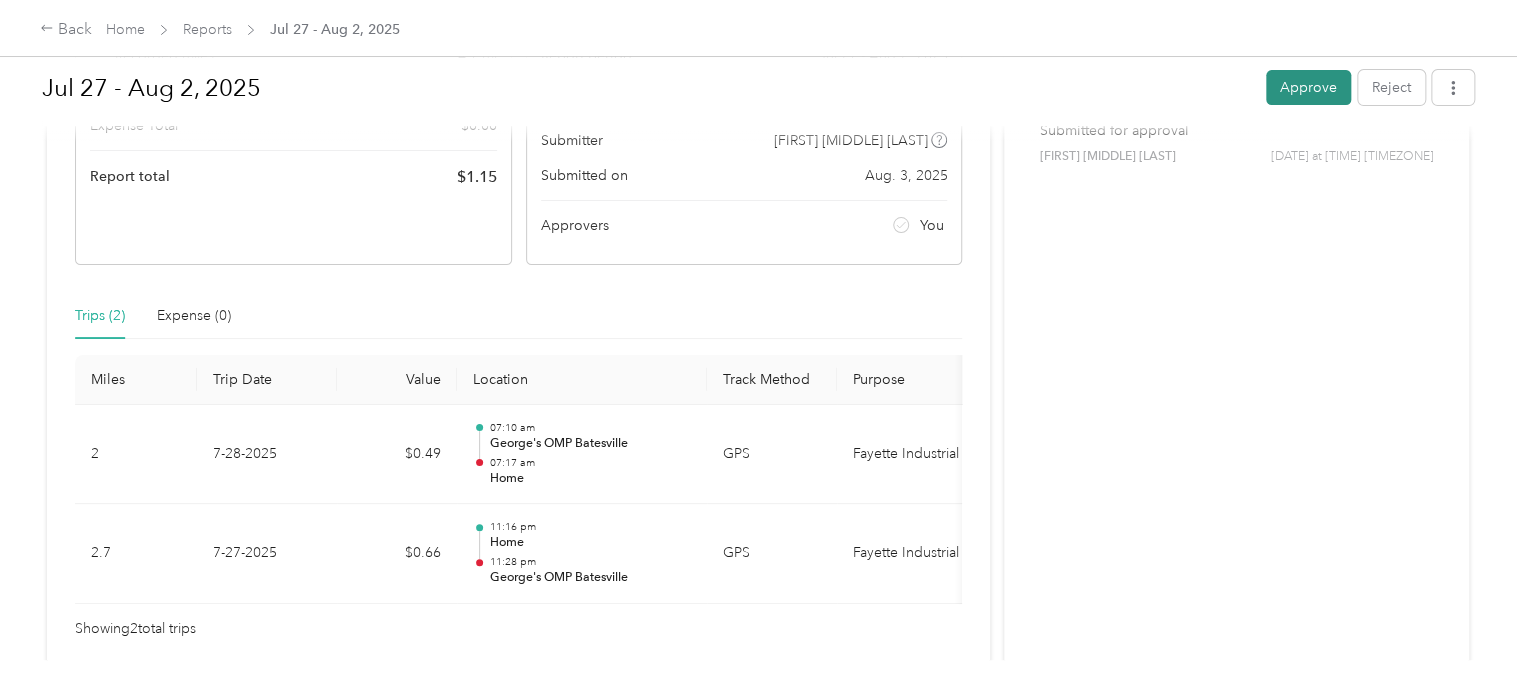 click on "Approve" at bounding box center [1308, 87] 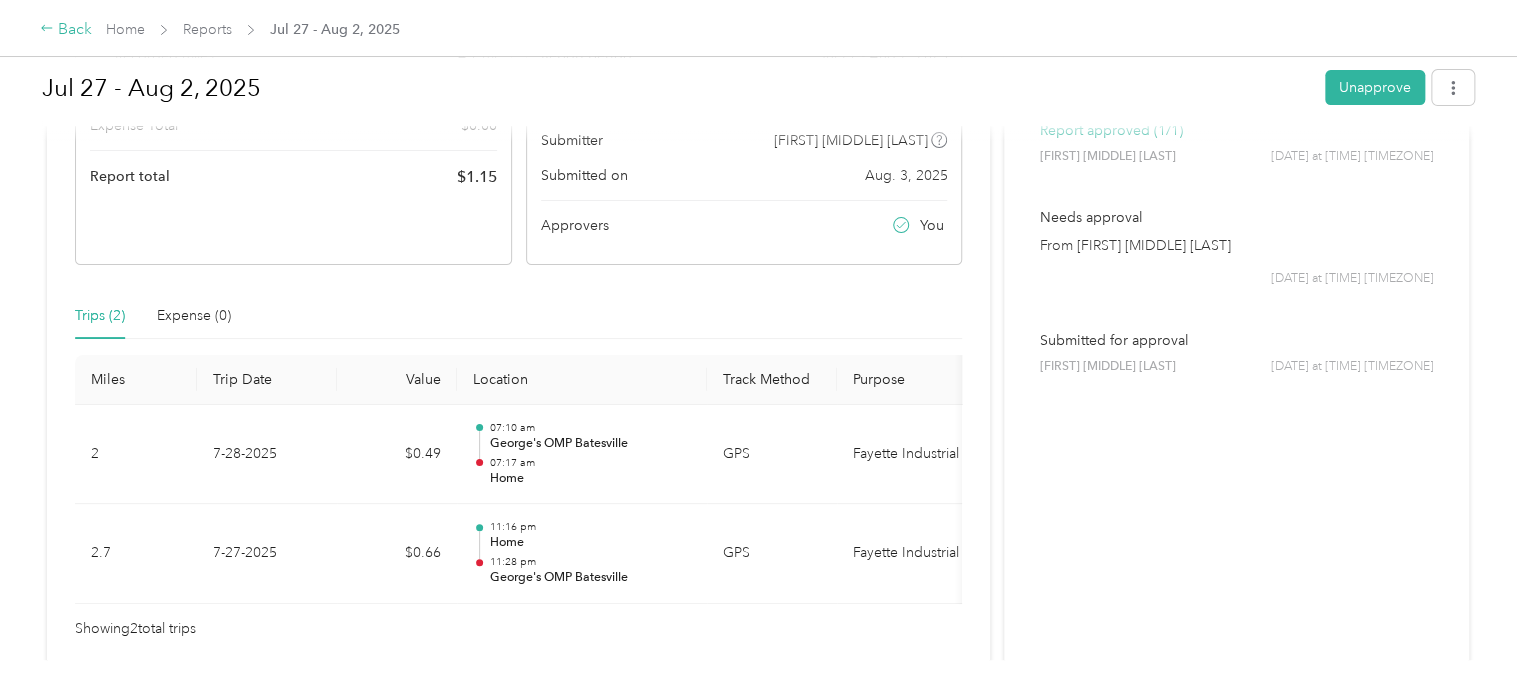 click on "Back" at bounding box center [66, 30] 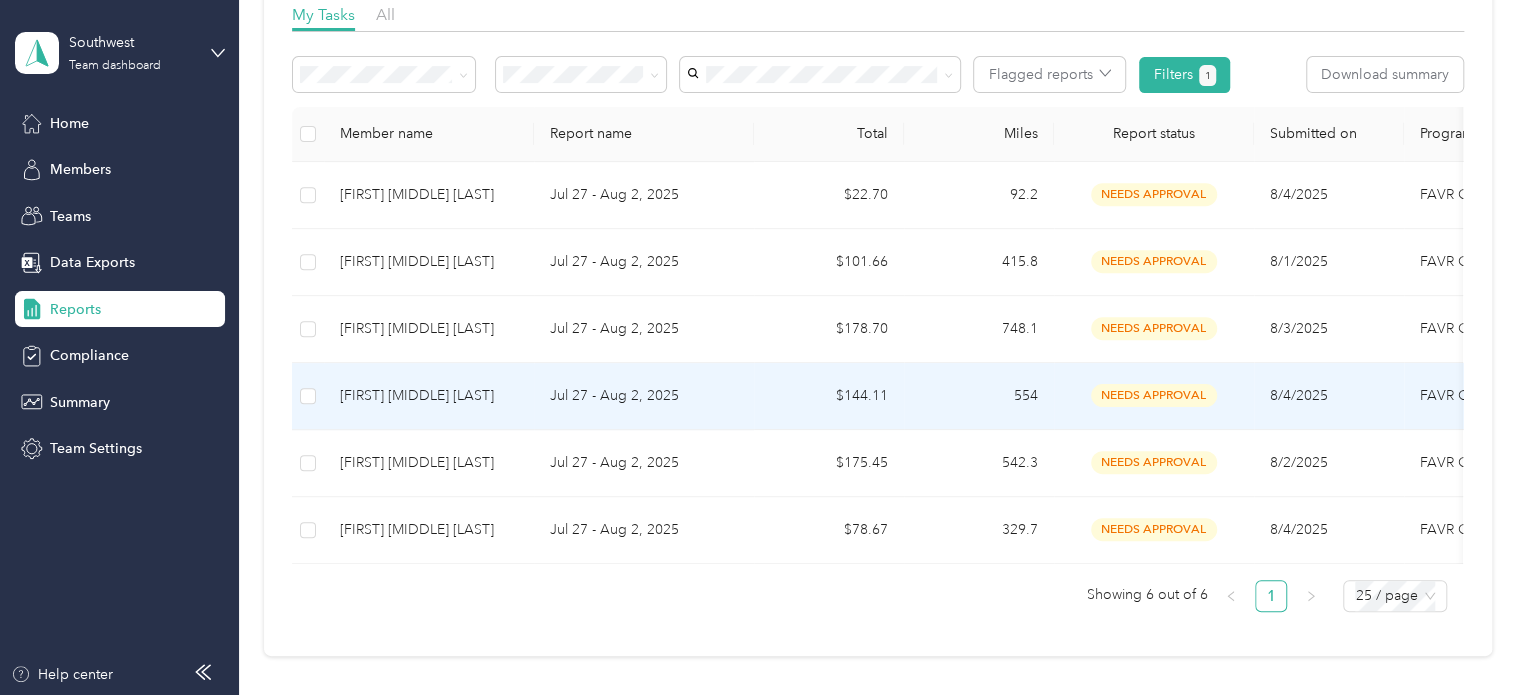 scroll, scrollTop: 296, scrollLeft: 0, axis: vertical 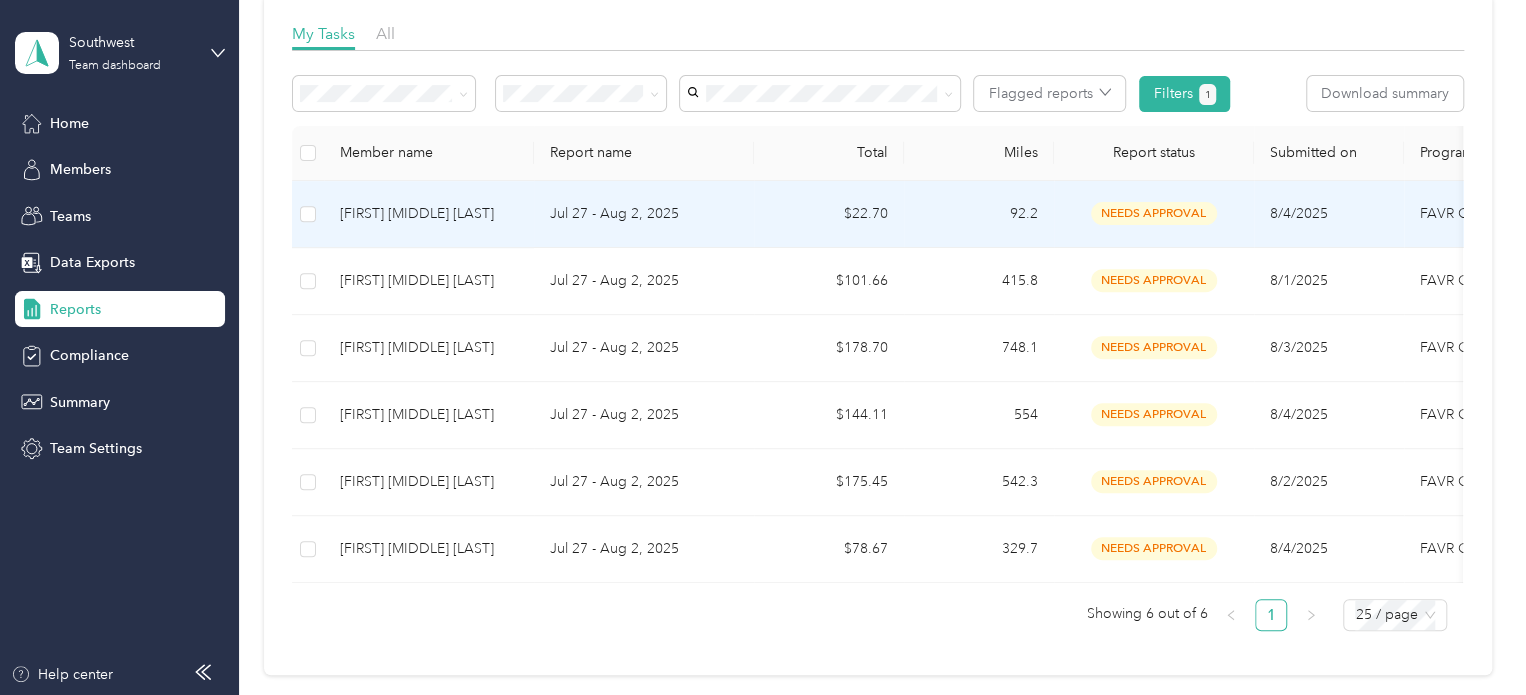 click on "Jul 27 - Aug 2, 2025" at bounding box center [644, 214] 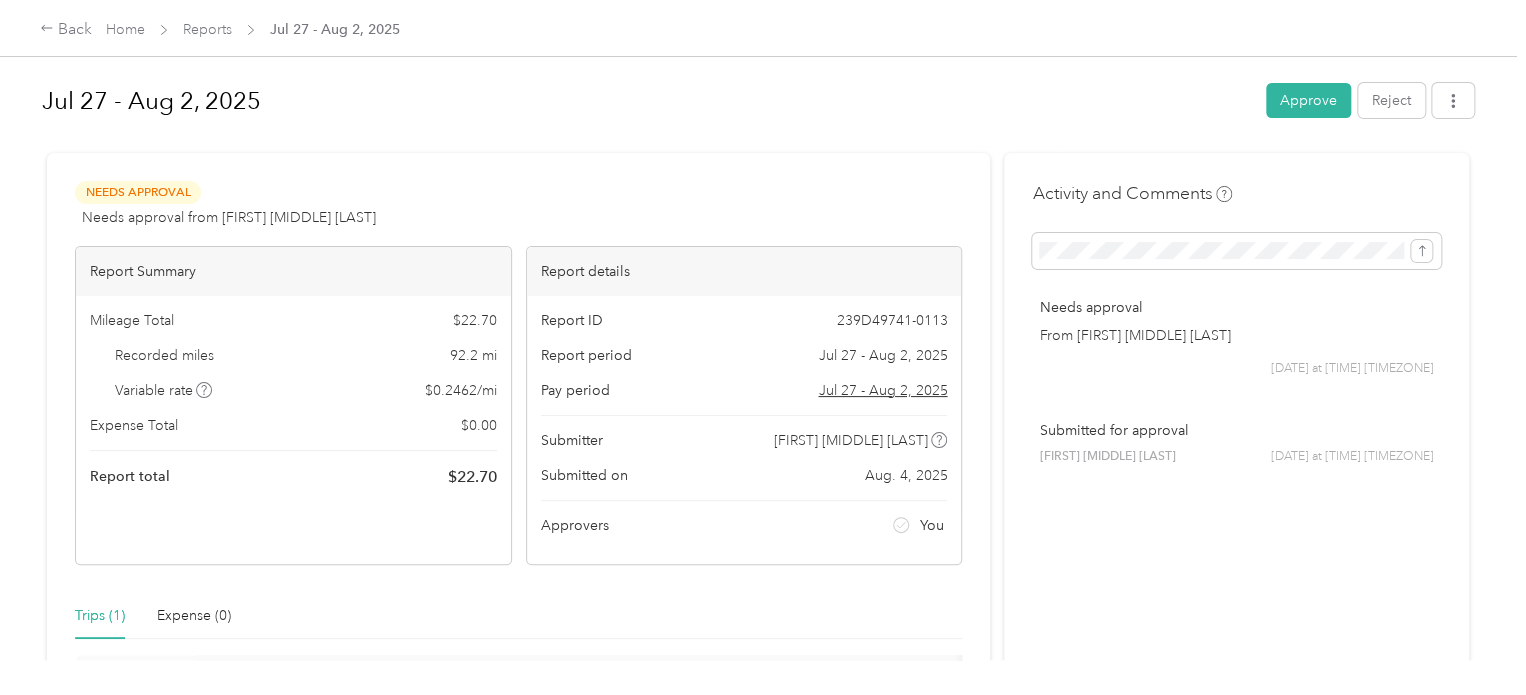 click on "Jul 27 - Aug 2, 2025" at bounding box center (647, 101) 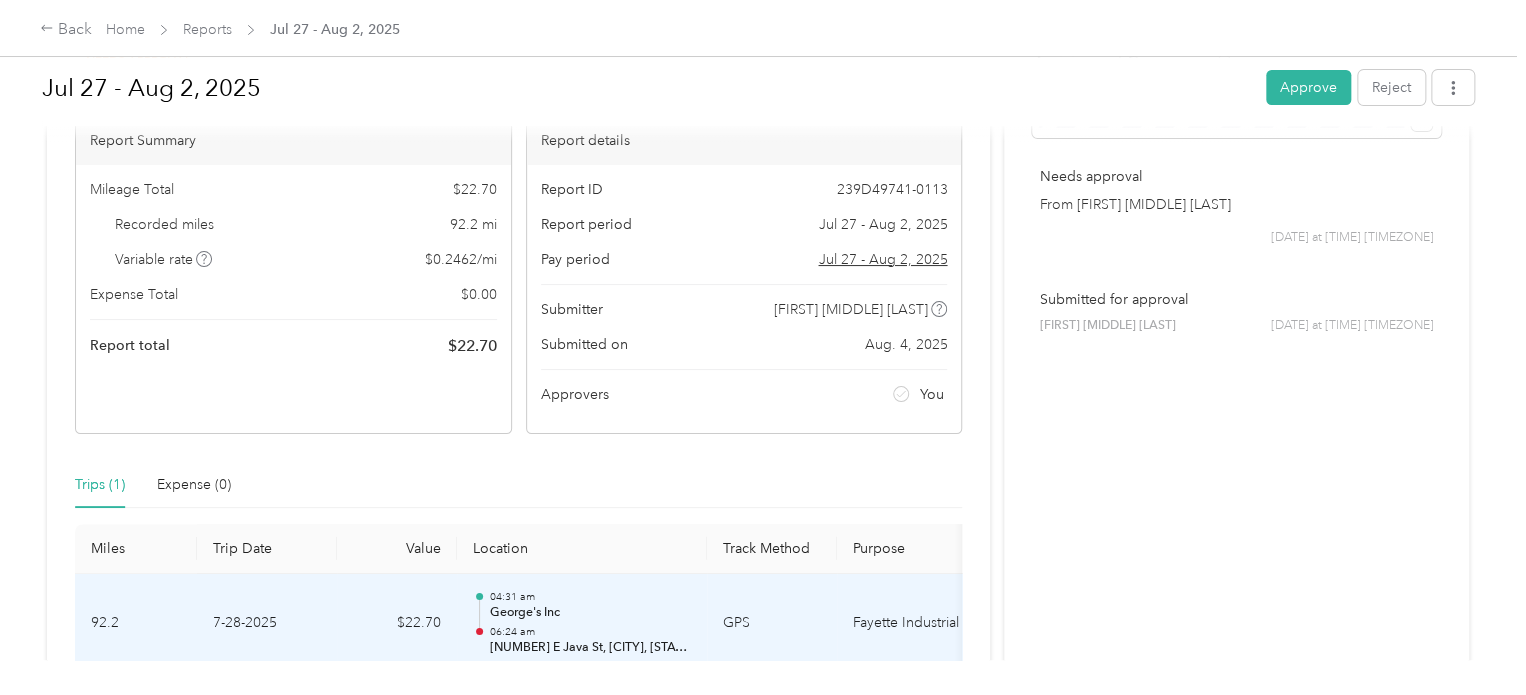 scroll, scrollTop: 307, scrollLeft: 0, axis: vertical 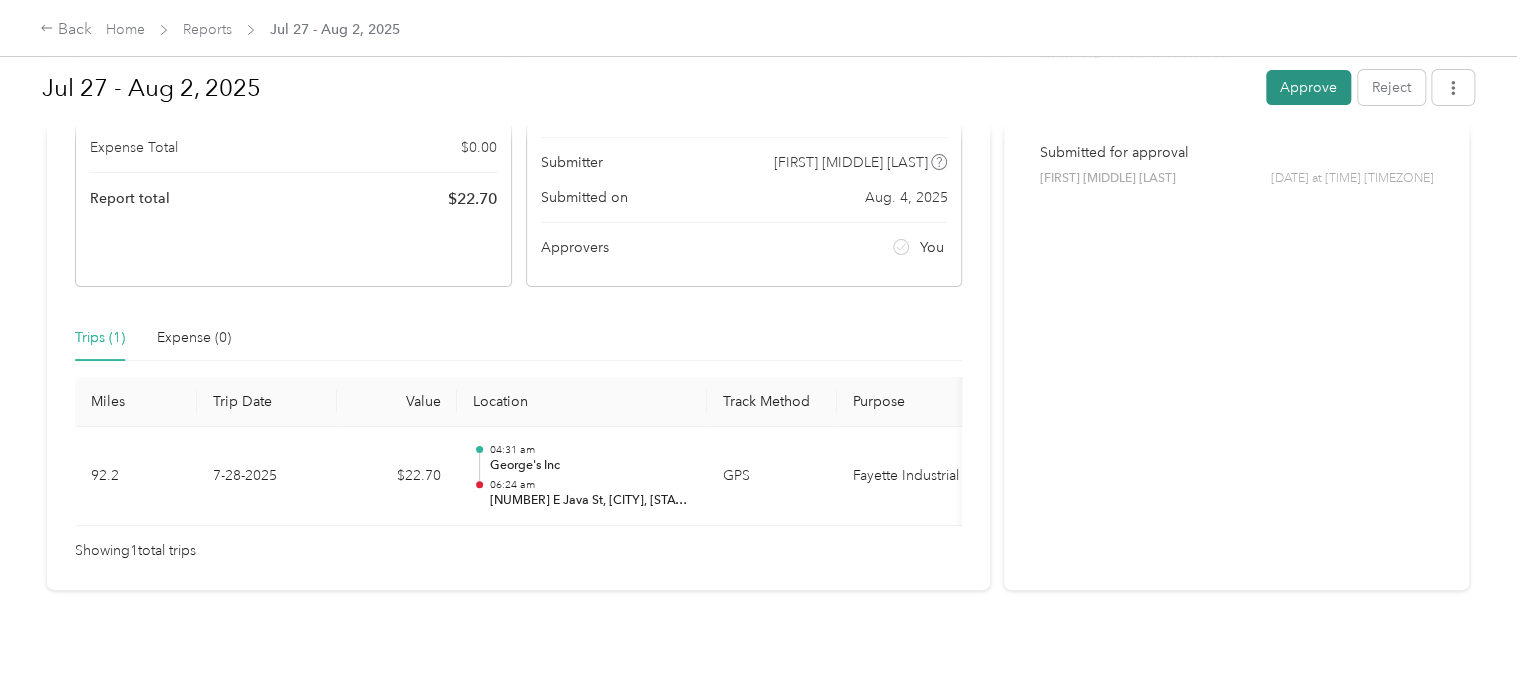 click on "Approve" at bounding box center [1308, 87] 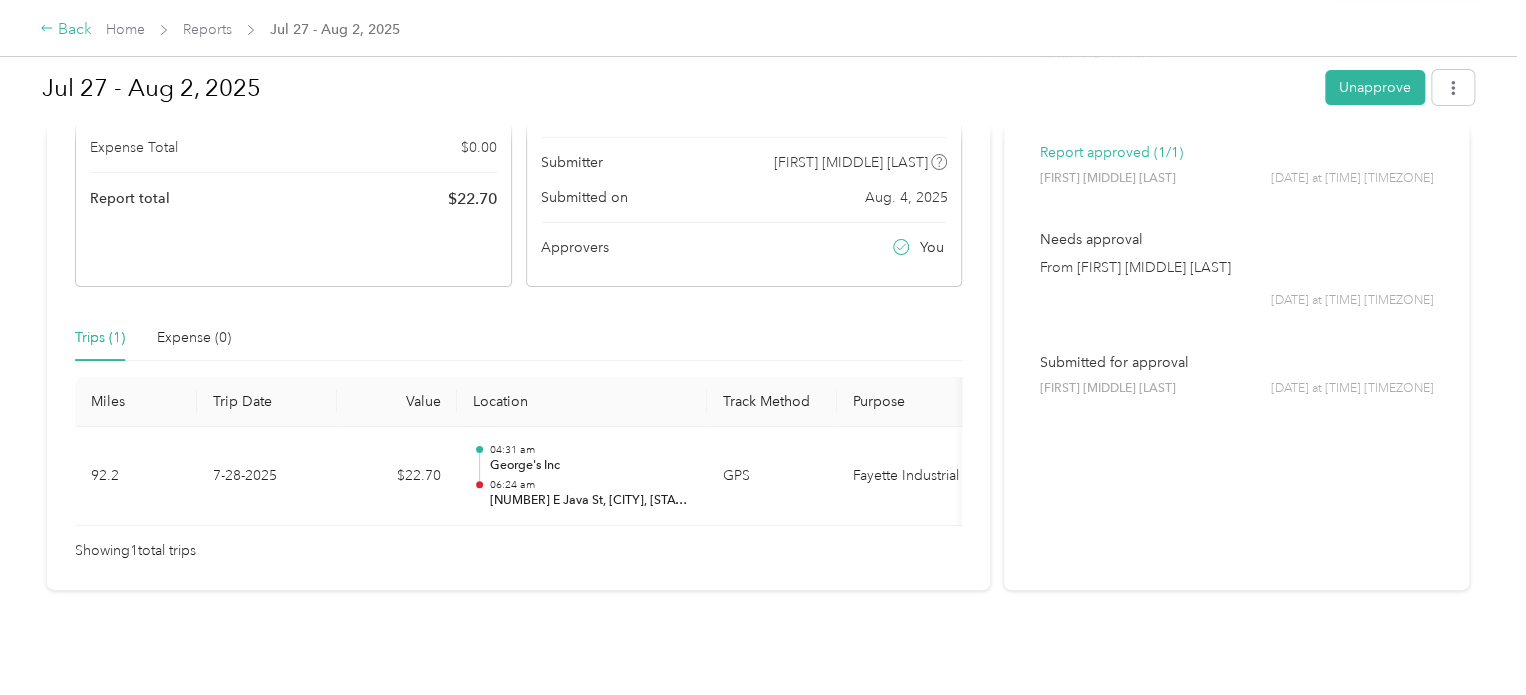 click on "Back" at bounding box center (66, 30) 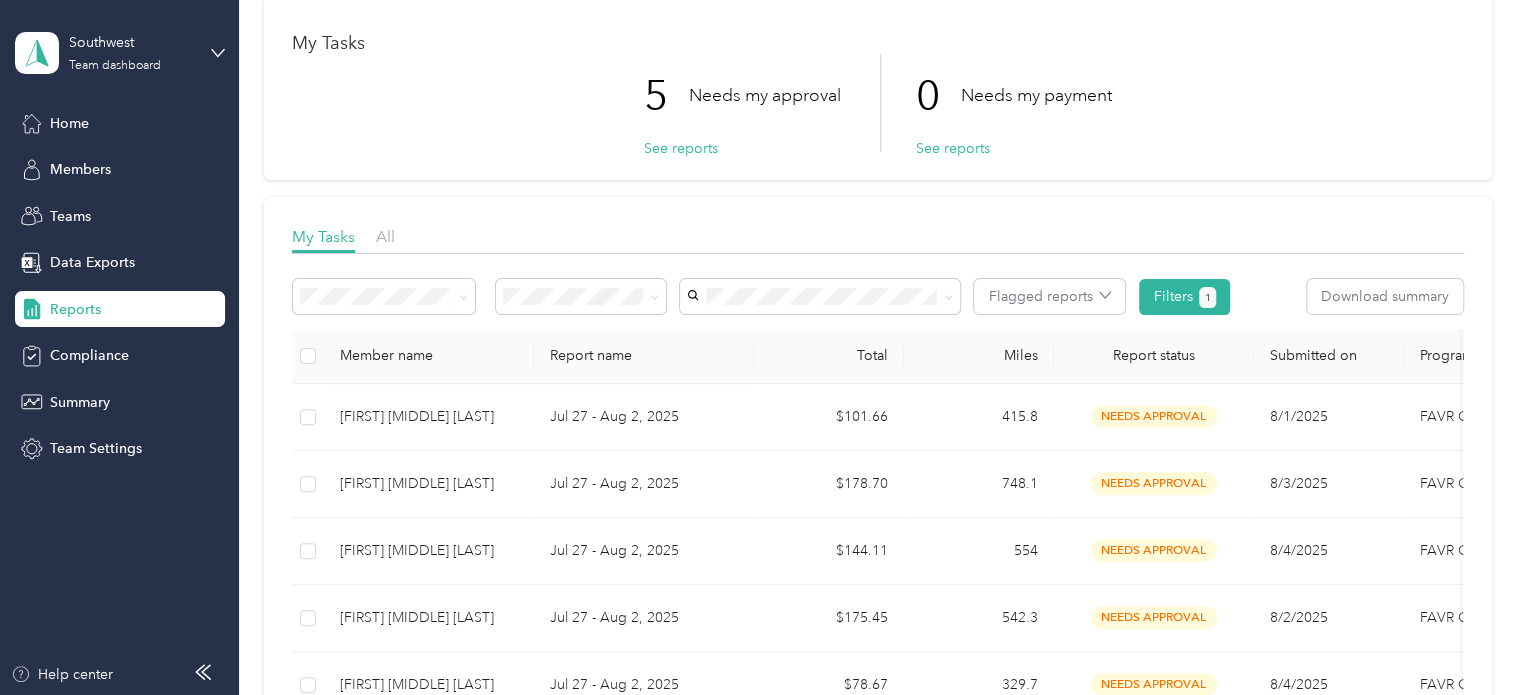 scroll, scrollTop: 300, scrollLeft: 0, axis: vertical 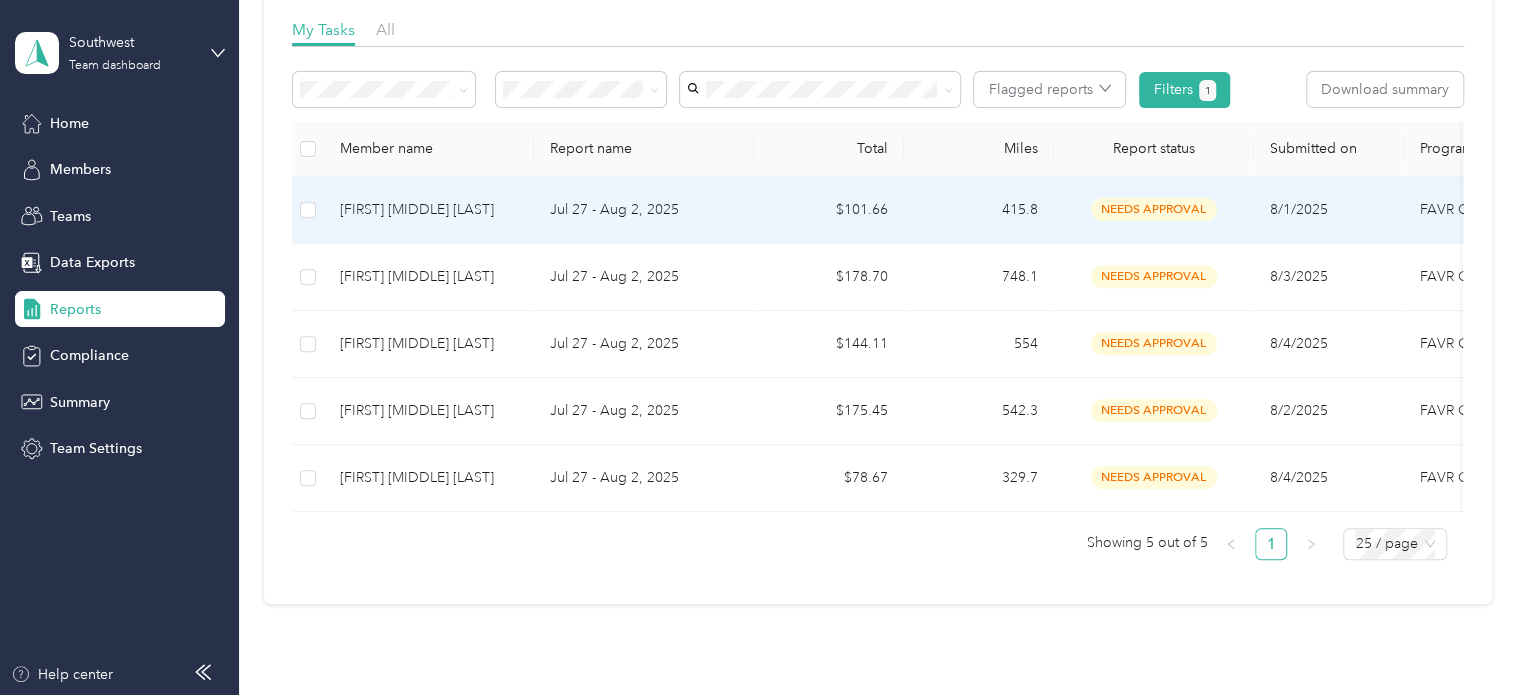click on "$101.66" at bounding box center [829, 210] 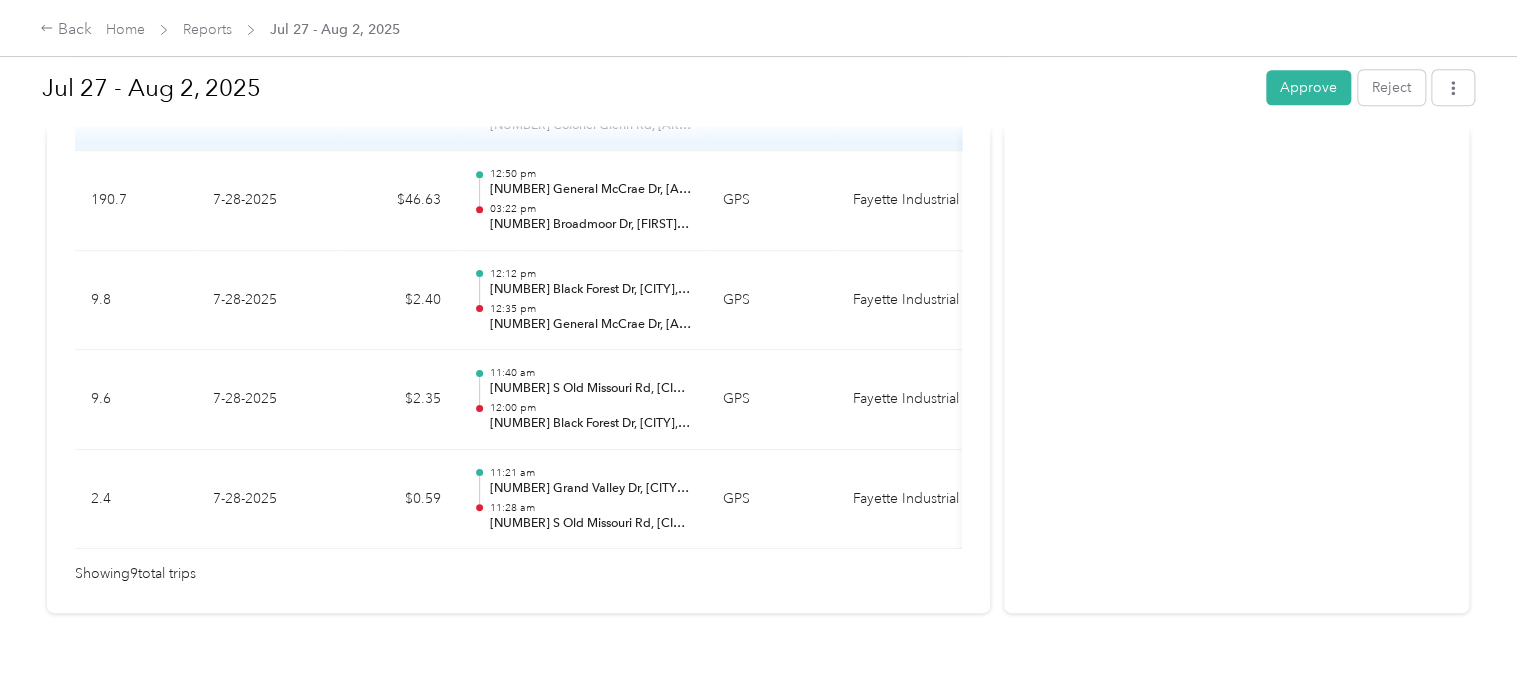 scroll, scrollTop: 1100, scrollLeft: 0, axis: vertical 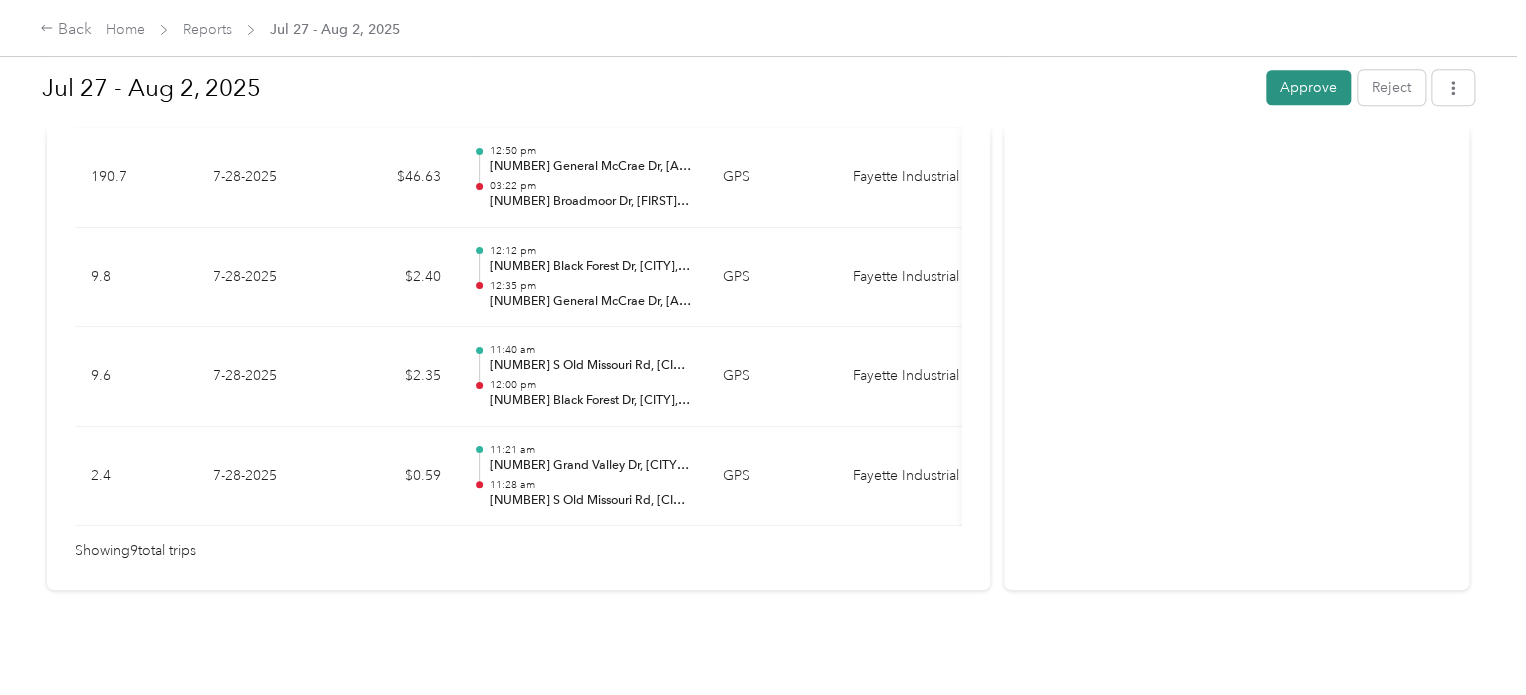 click on "Approve" at bounding box center [1308, 87] 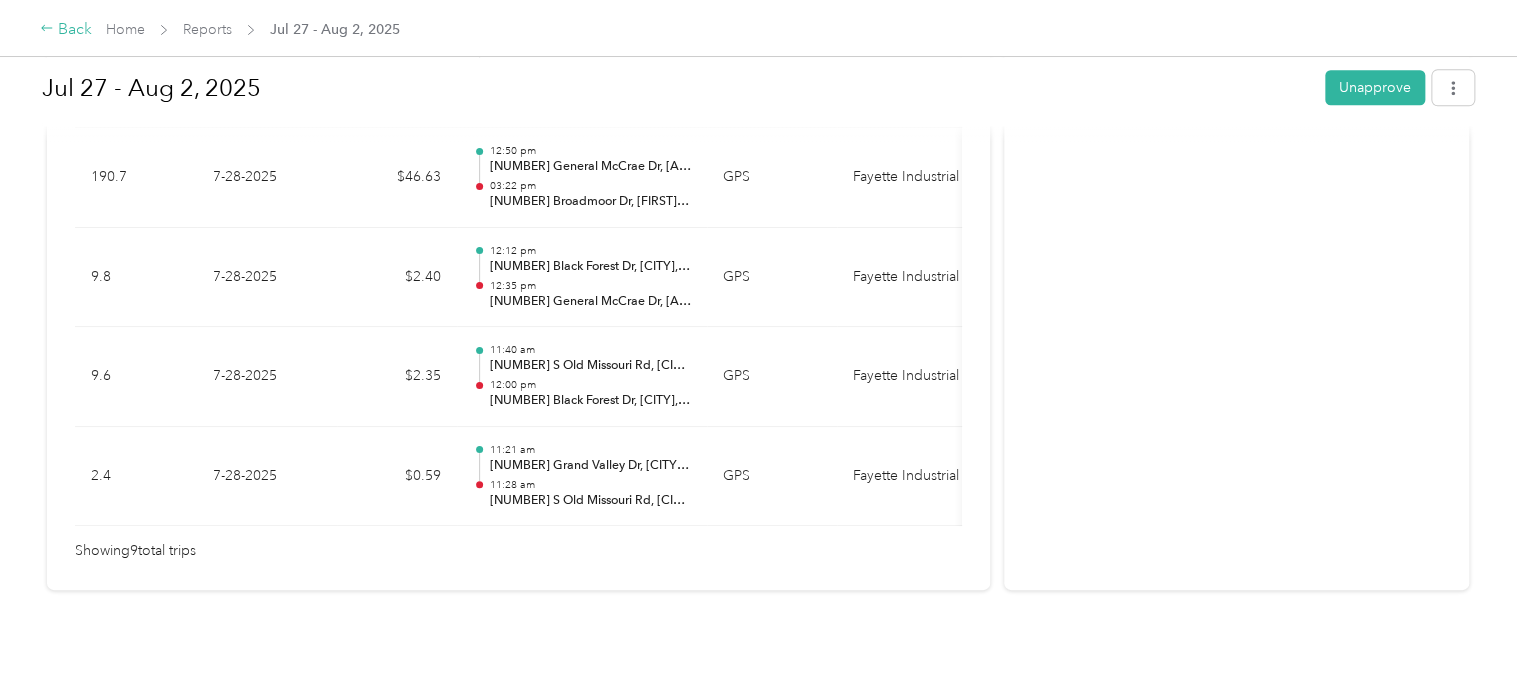 click on "Back" at bounding box center (66, 30) 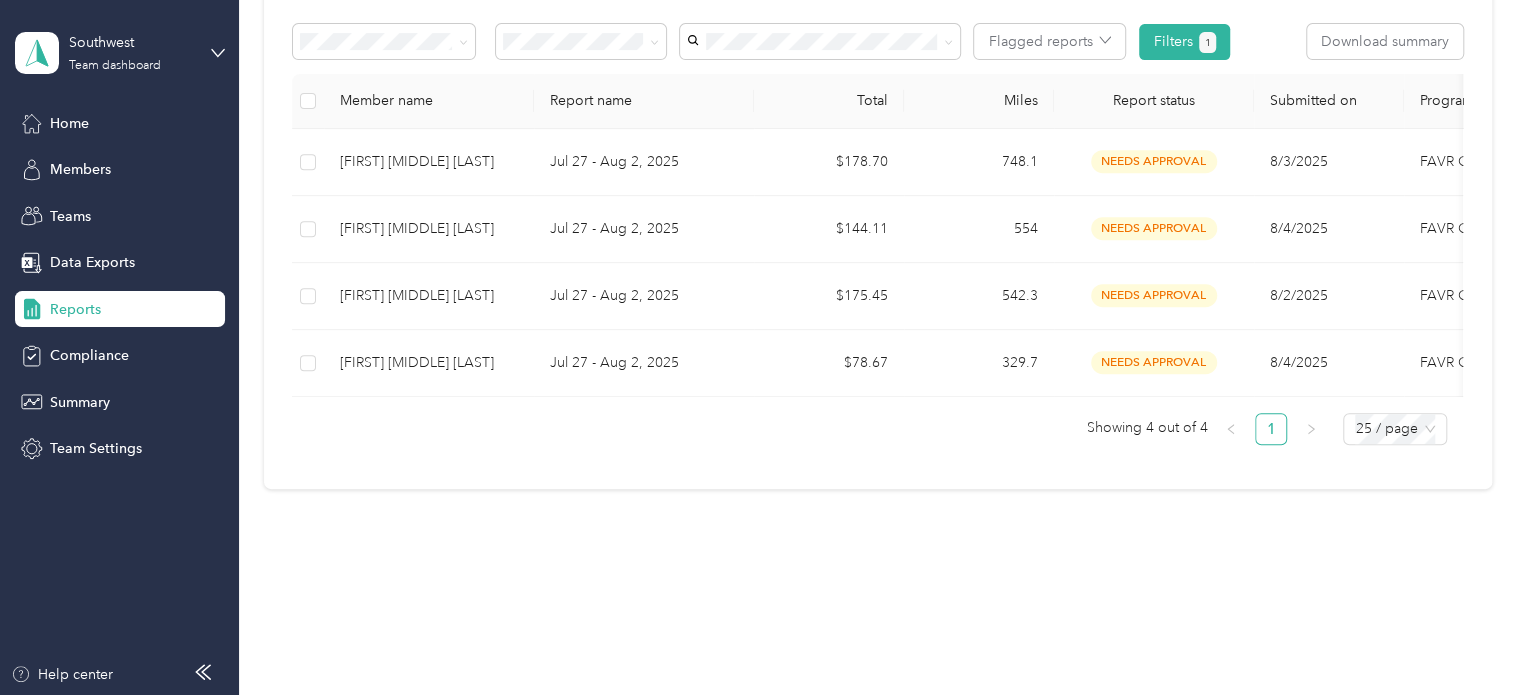 scroll, scrollTop: 362, scrollLeft: 0, axis: vertical 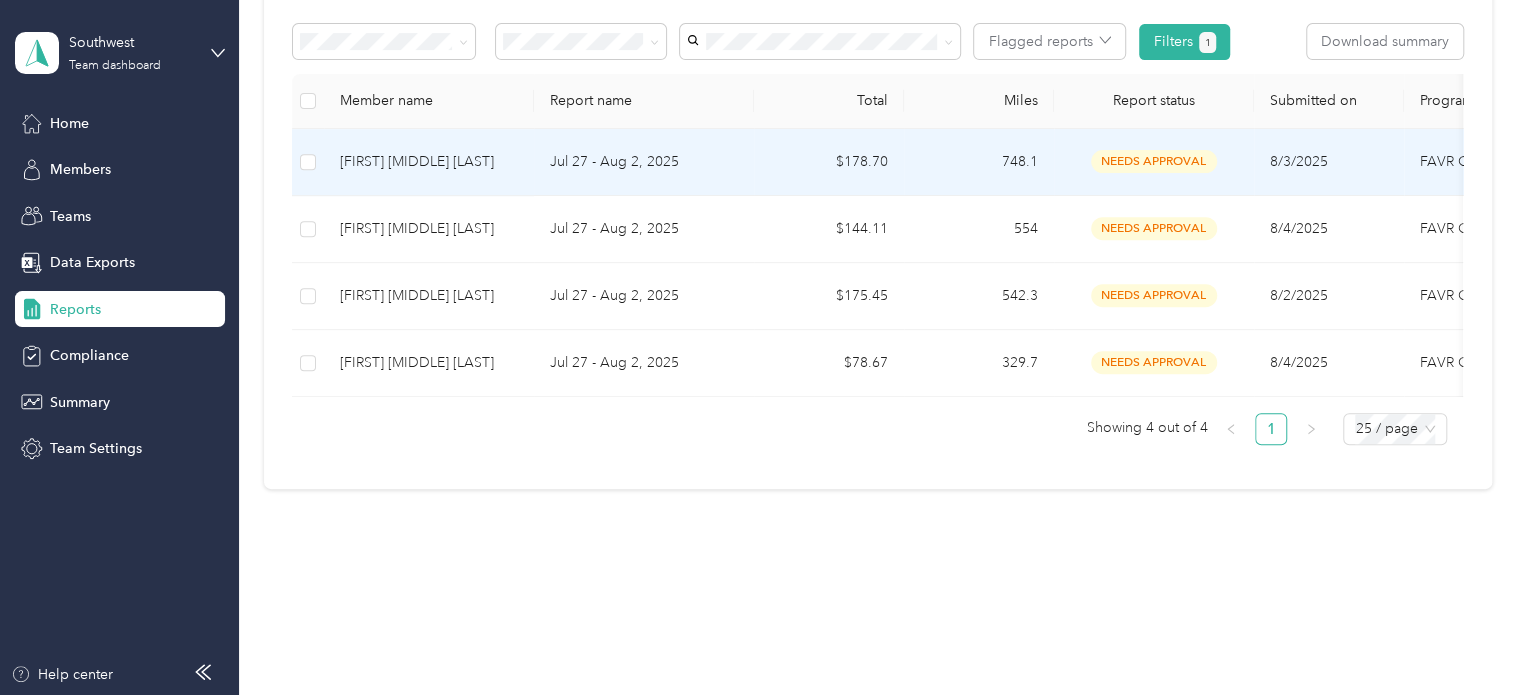 click on "748.1" at bounding box center [979, 162] 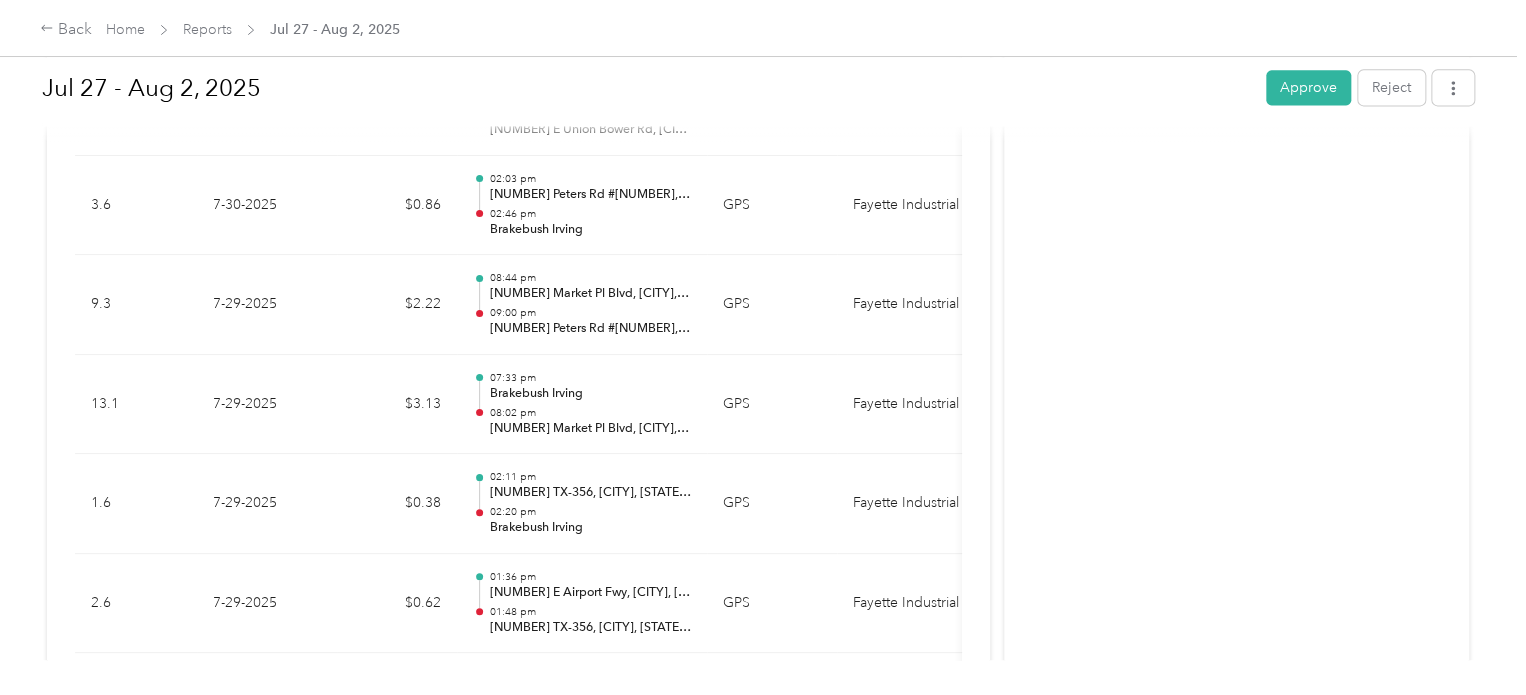 scroll, scrollTop: 1500, scrollLeft: 0, axis: vertical 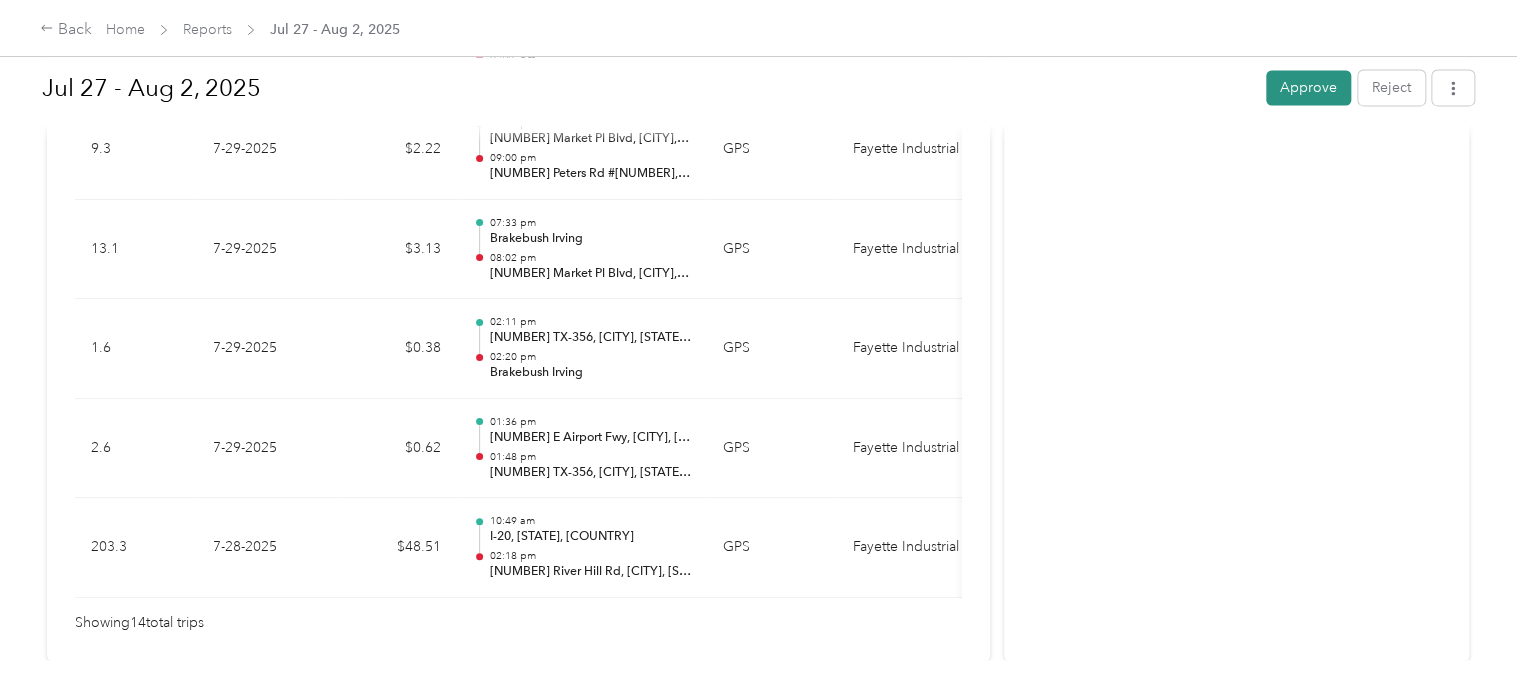 click on "Approve" at bounding box center (1308, 87) 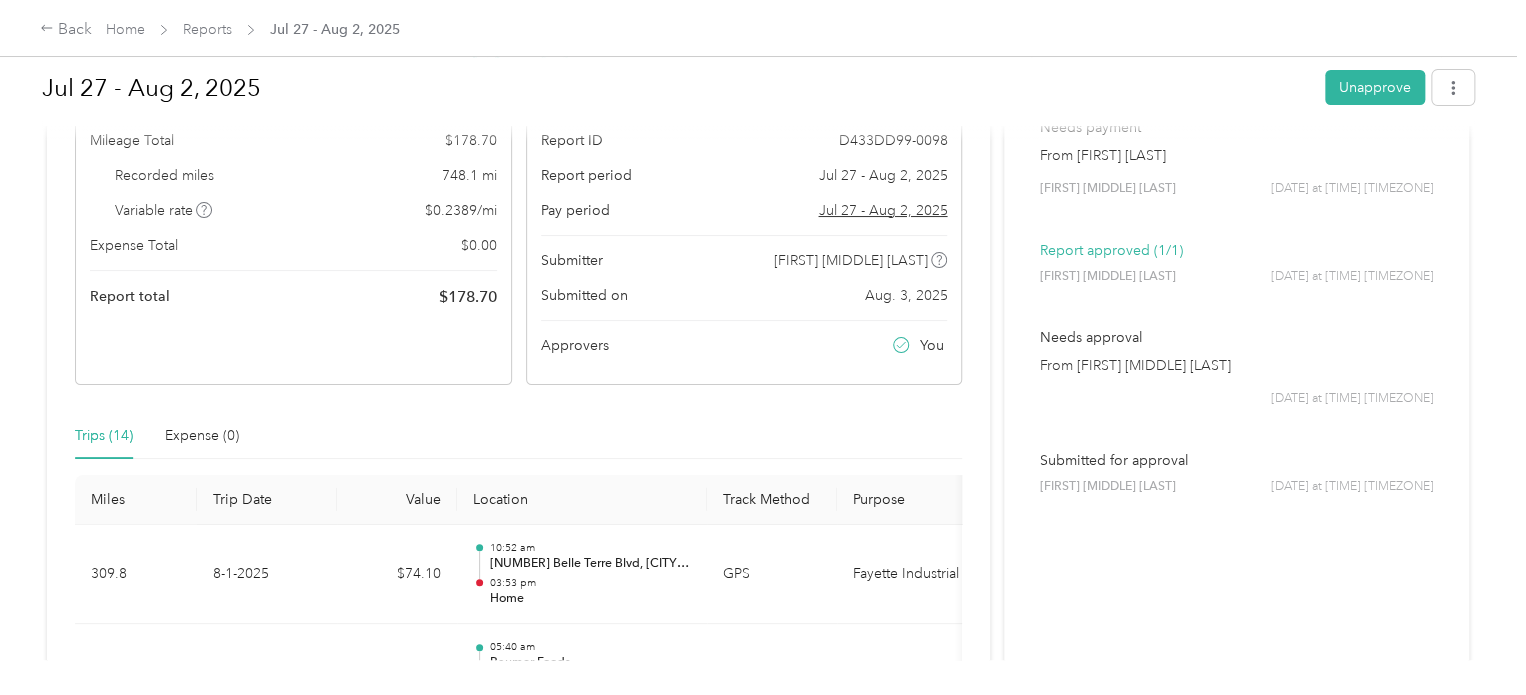 scroll, scrollTop: 0, scrollLeft: 0, axis: both 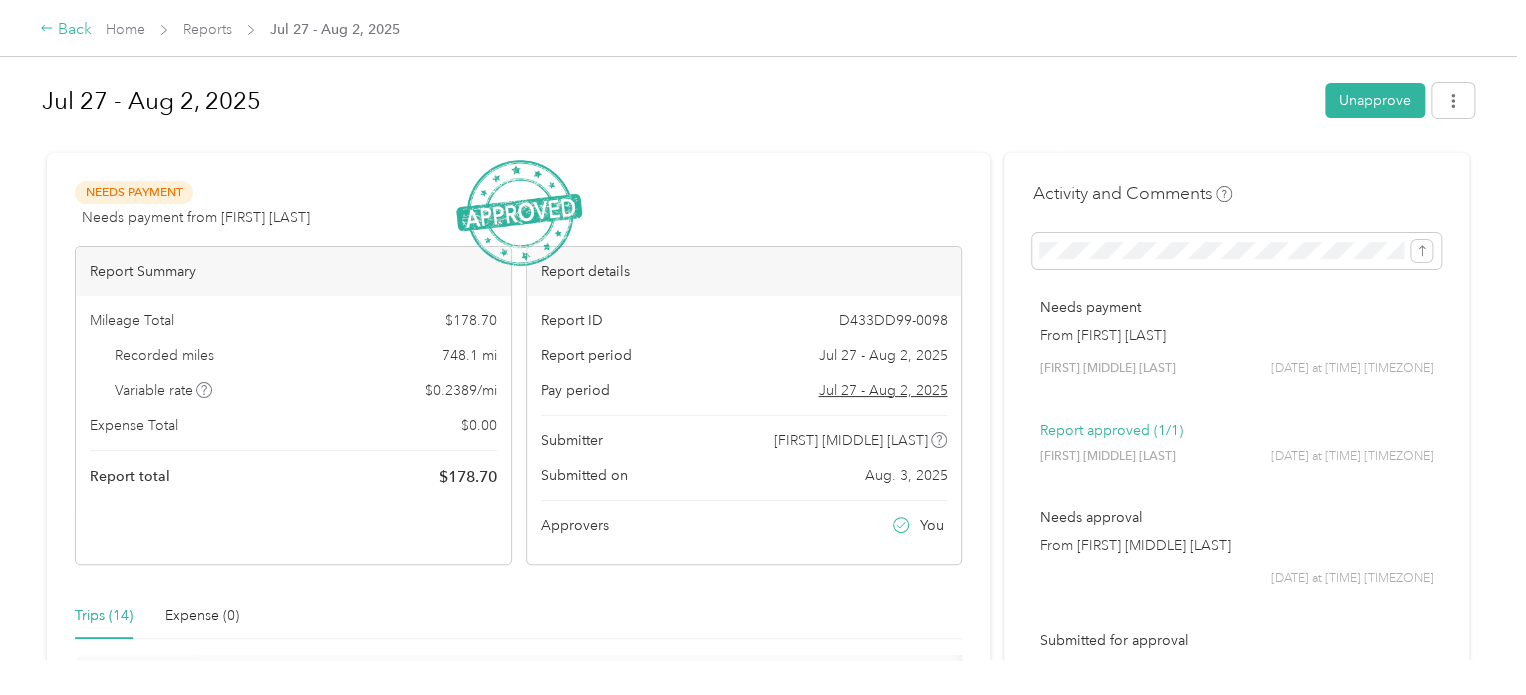 click on "Back" at bounding box center [66, 30] 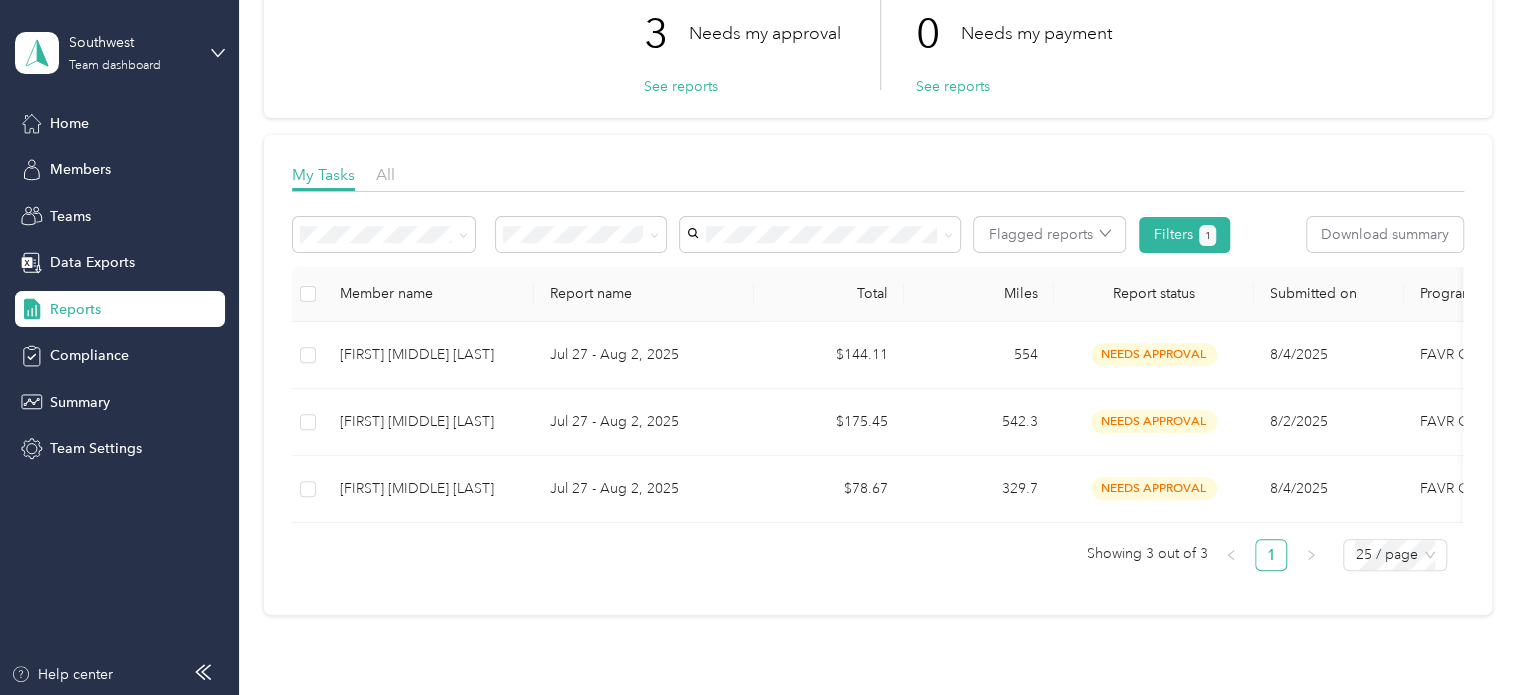 scroll, scrollTop: 295, scrollLeft: 0, axis: vertical 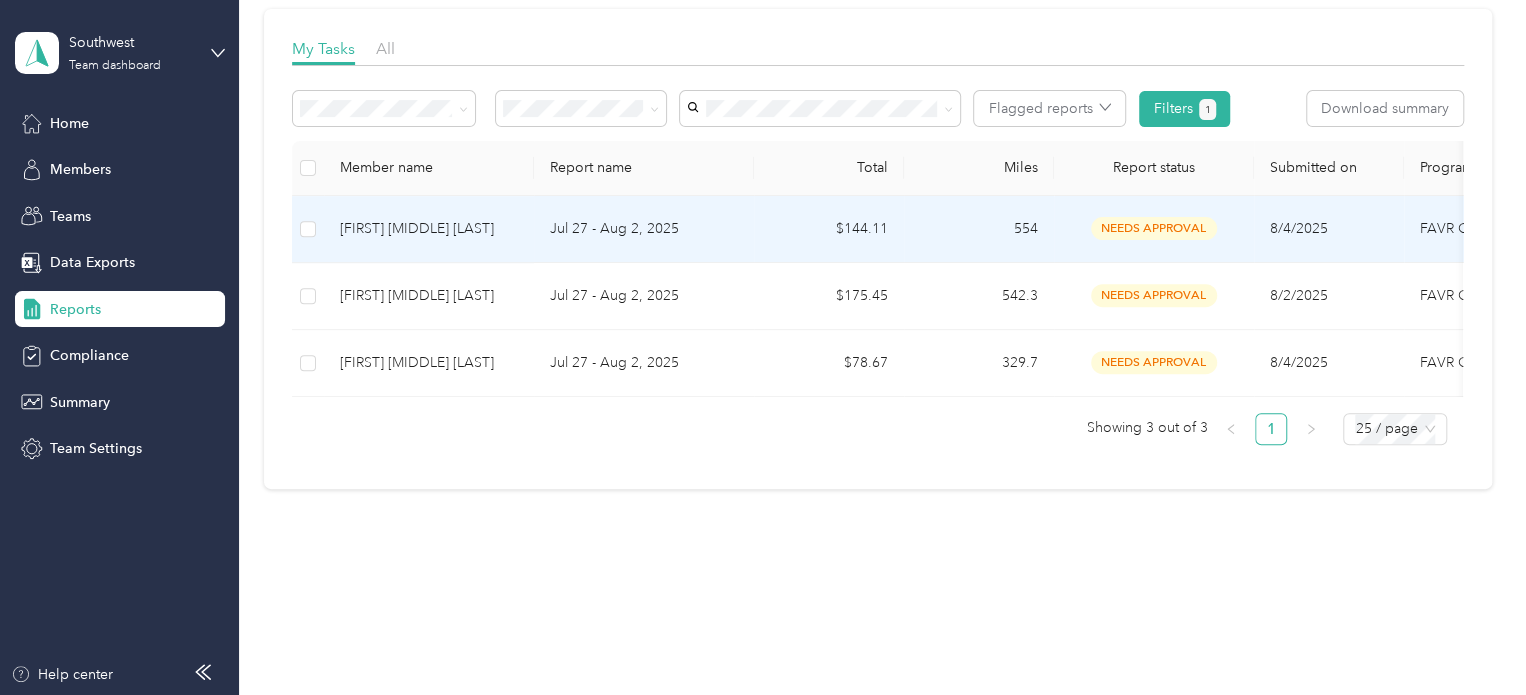 click on "$144.11" at bounding box center [829, 229] 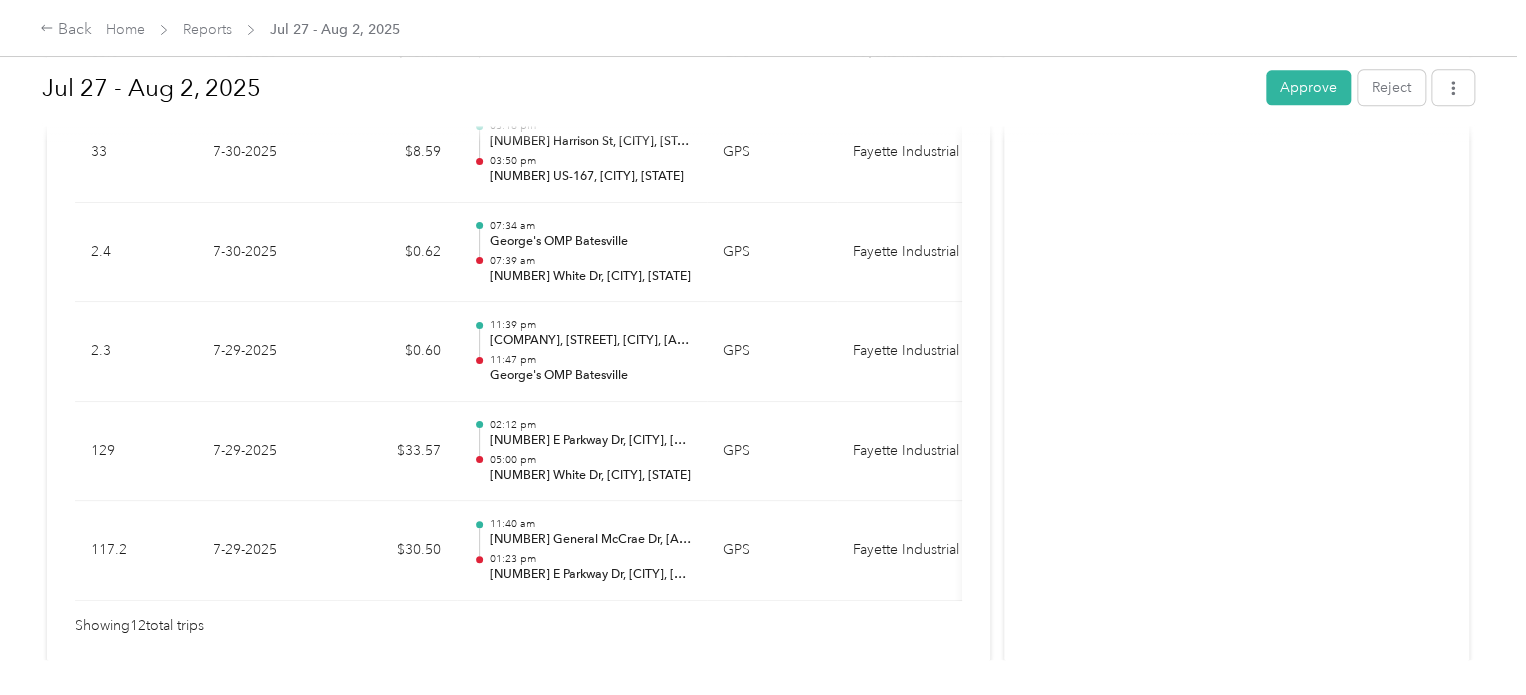 scroll, scrollTop: 1300, scrollLeft: 0, axis: vertical 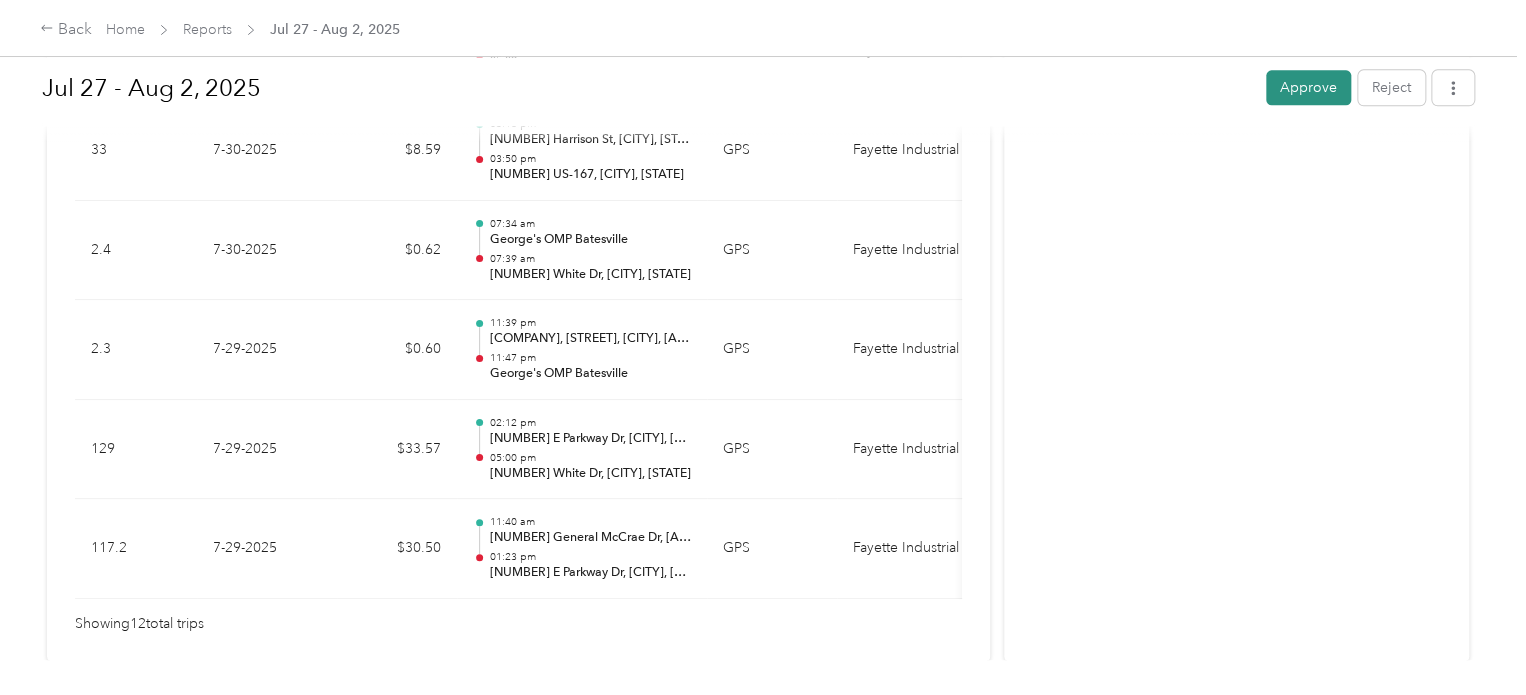 click on "Approve" at bounding box center (1308, 87) 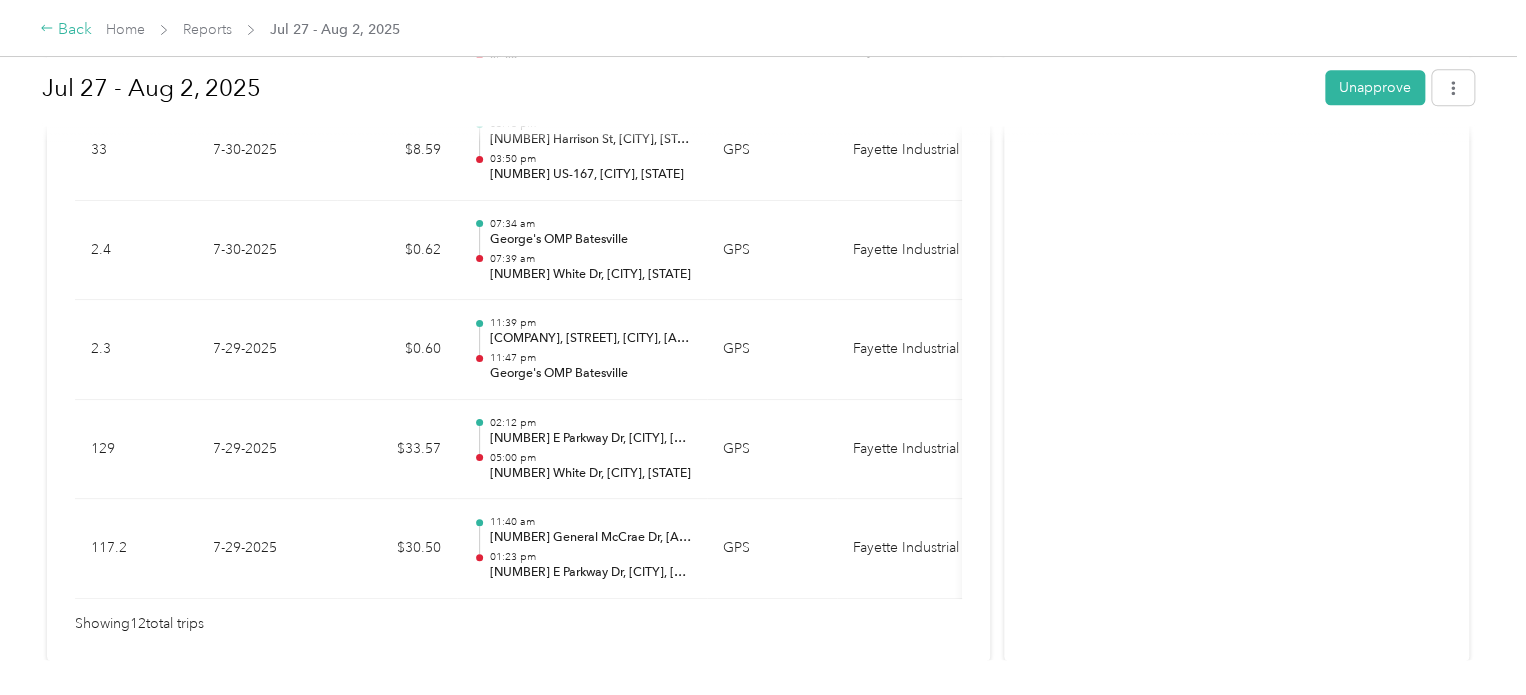 click on "Back" at bounding box center [66, 30] 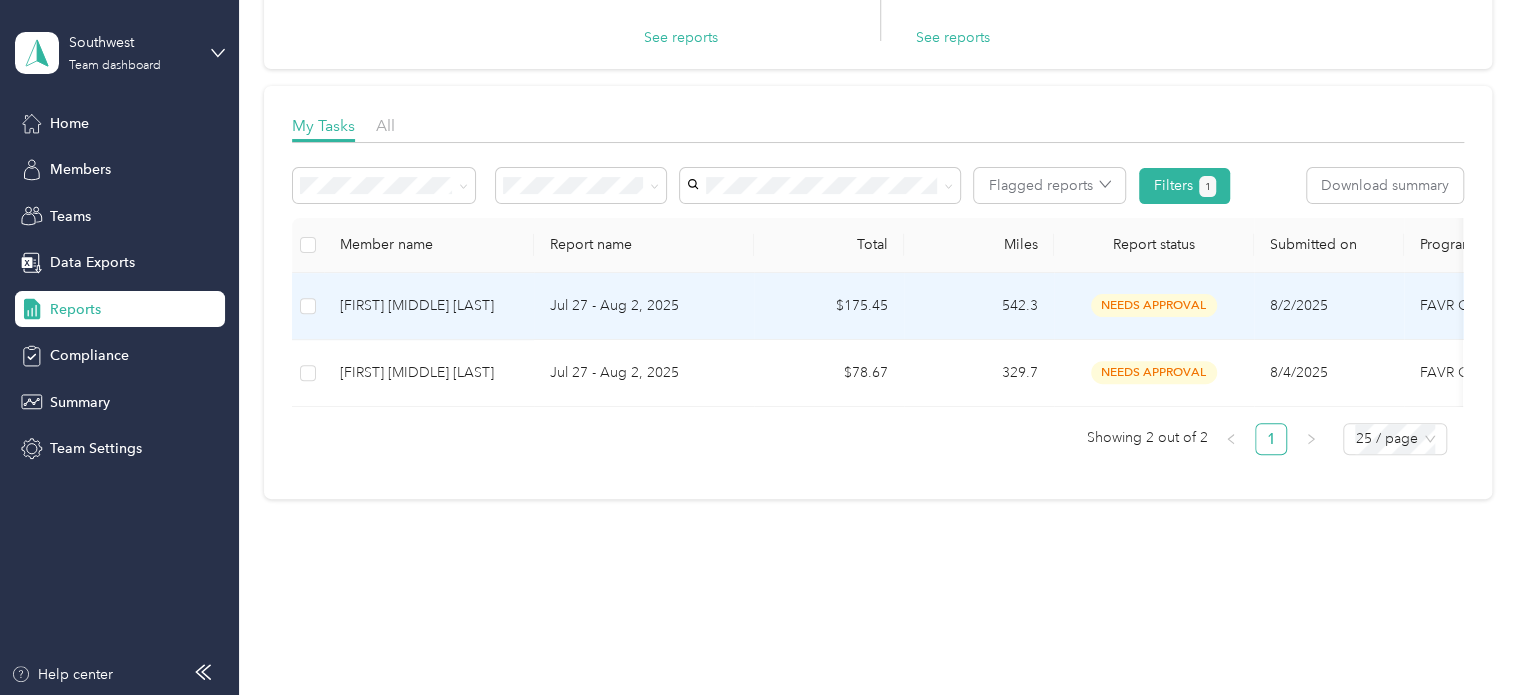 scroll, scrollTop: 228, scrollLeft: 0, axis: vertical 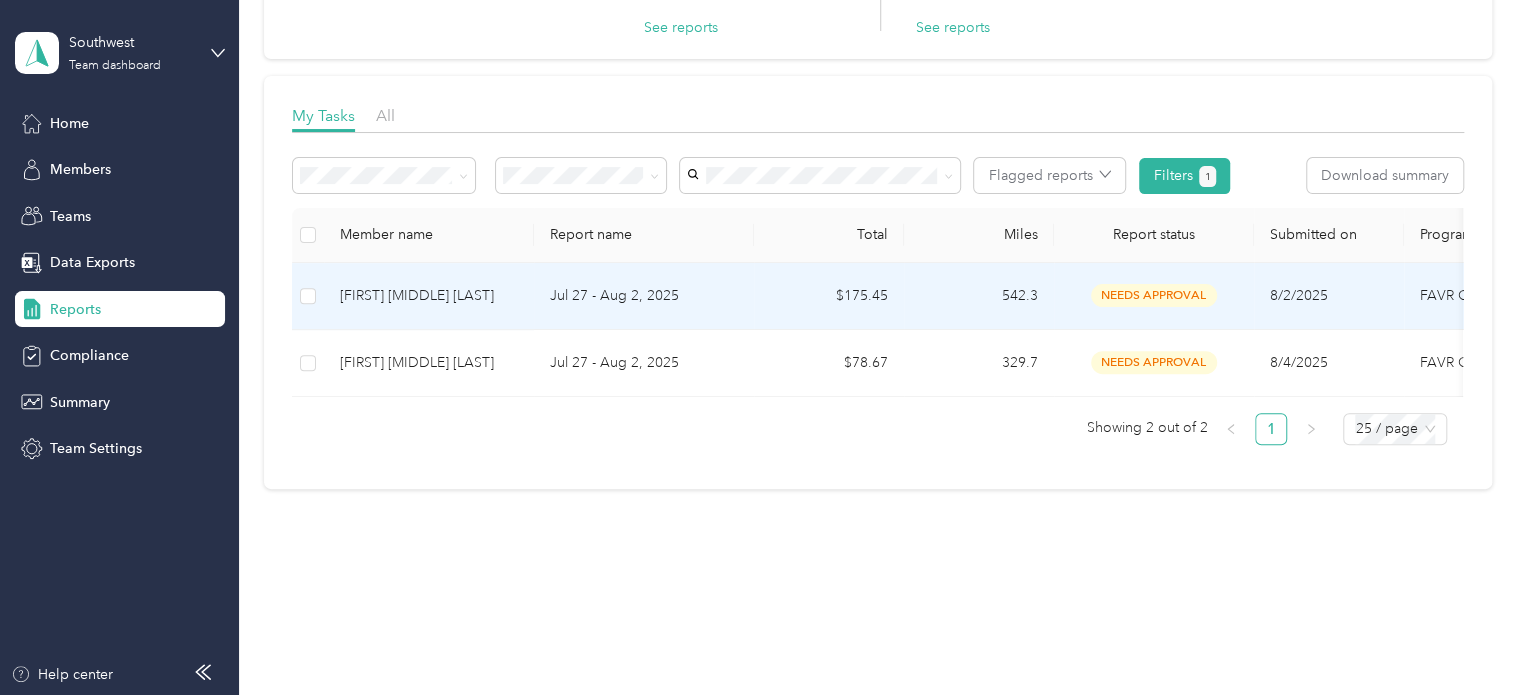 click on "$175.45" at bounding box center [829, 296] 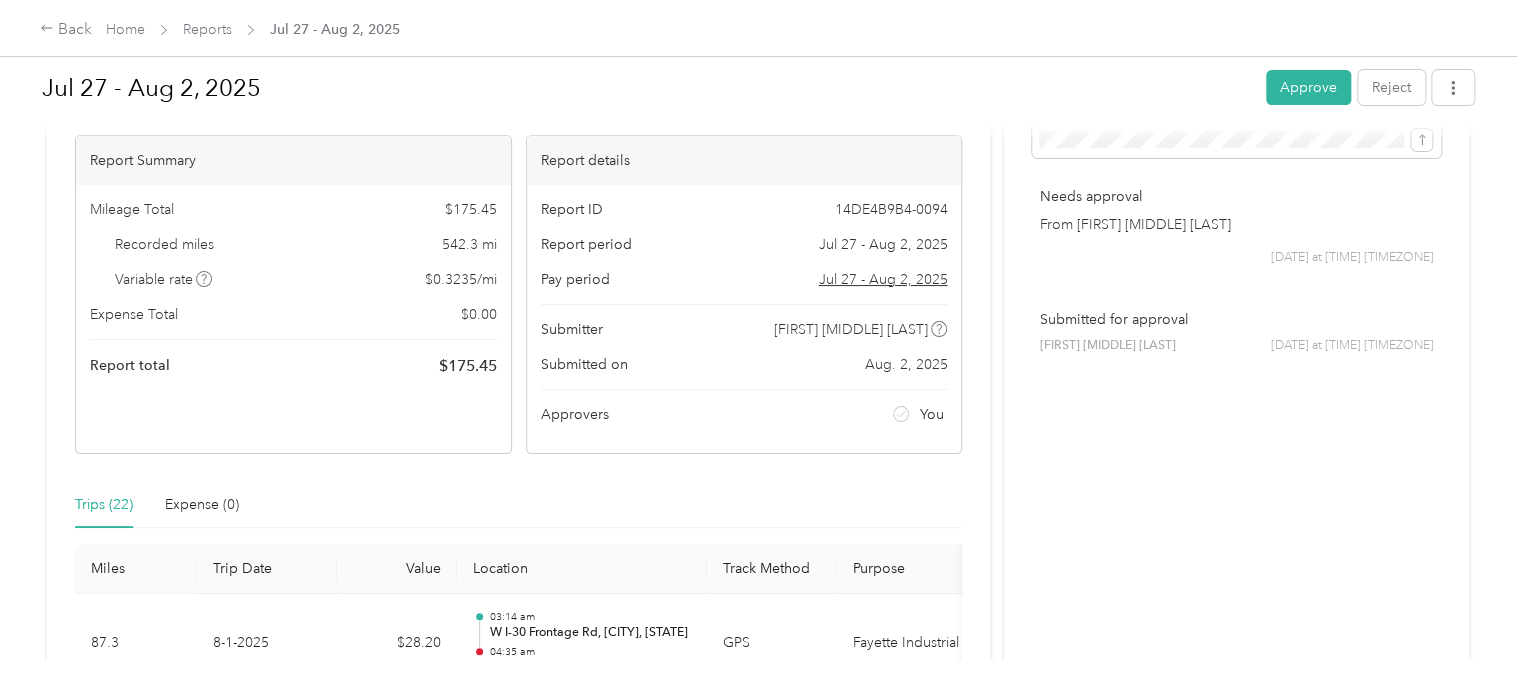scroll, scrollTop: 0, scrollLeft: 0, axis: both 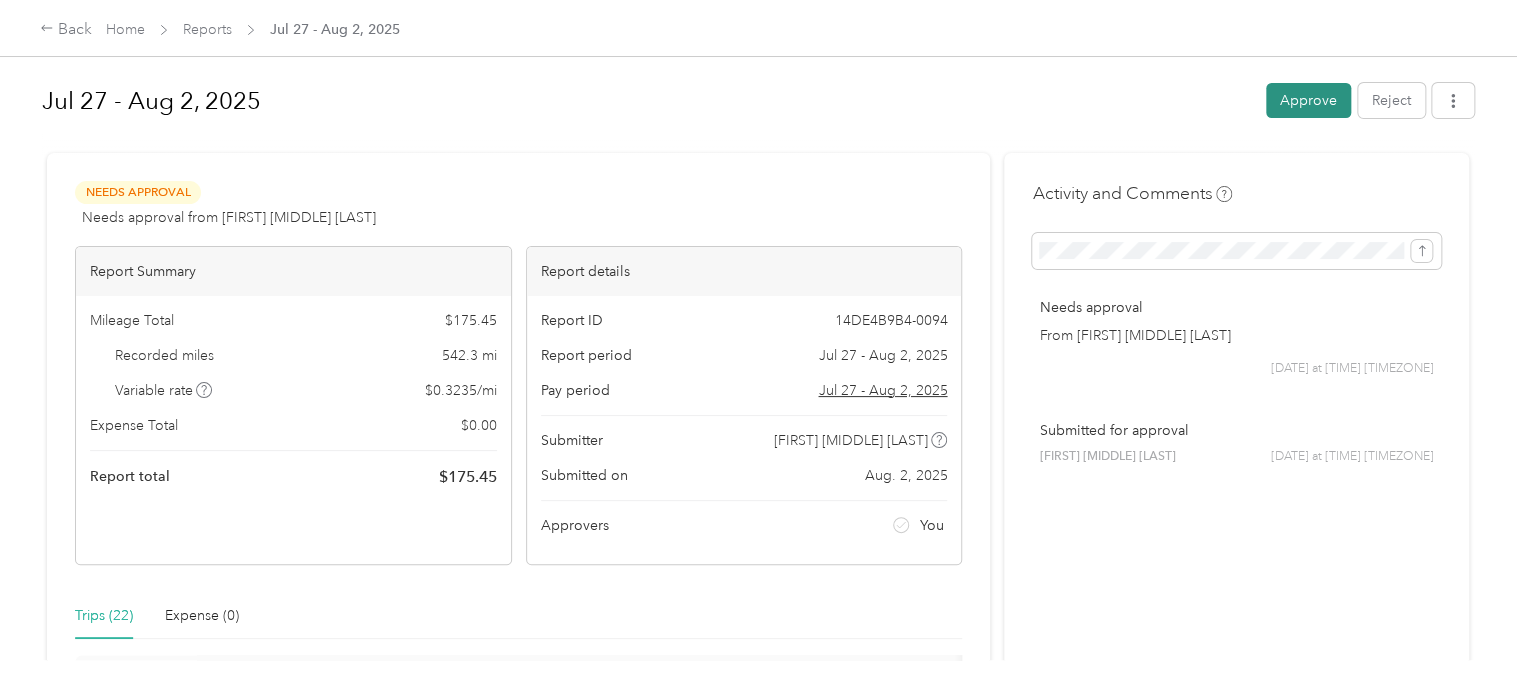 click on "Approve" at bounding box center (1308, 100) 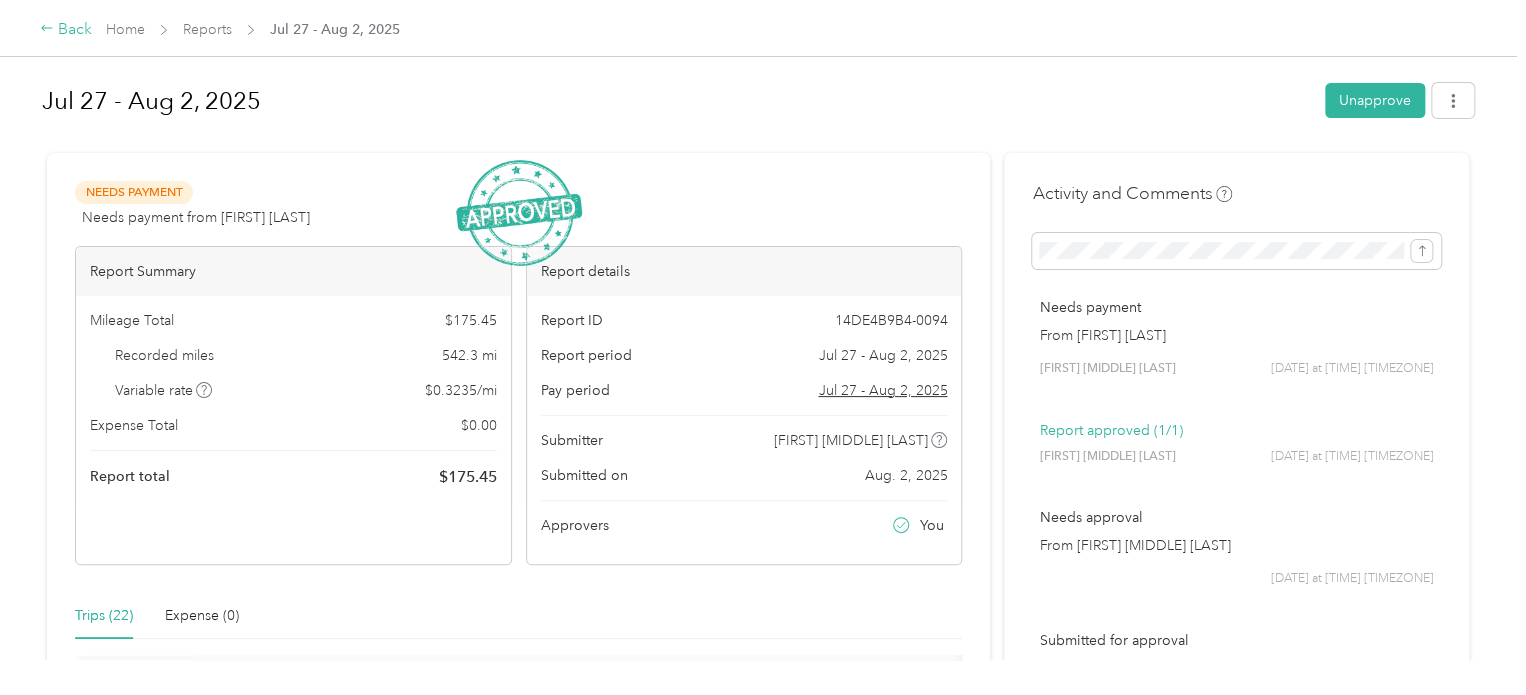 click on "Back" at bounding box center [66, 30] 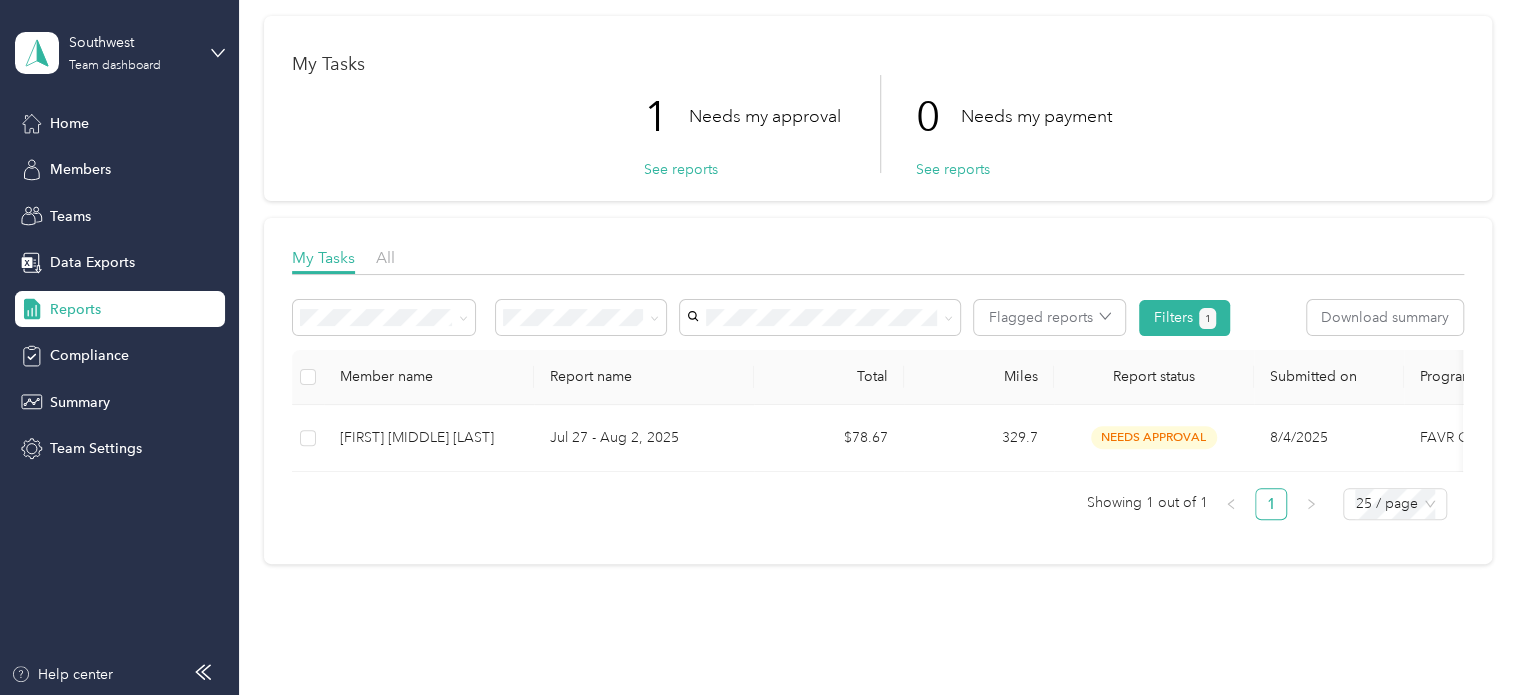 scroll, scrollTop: 161, scrollLeft: 0, axis: vertical 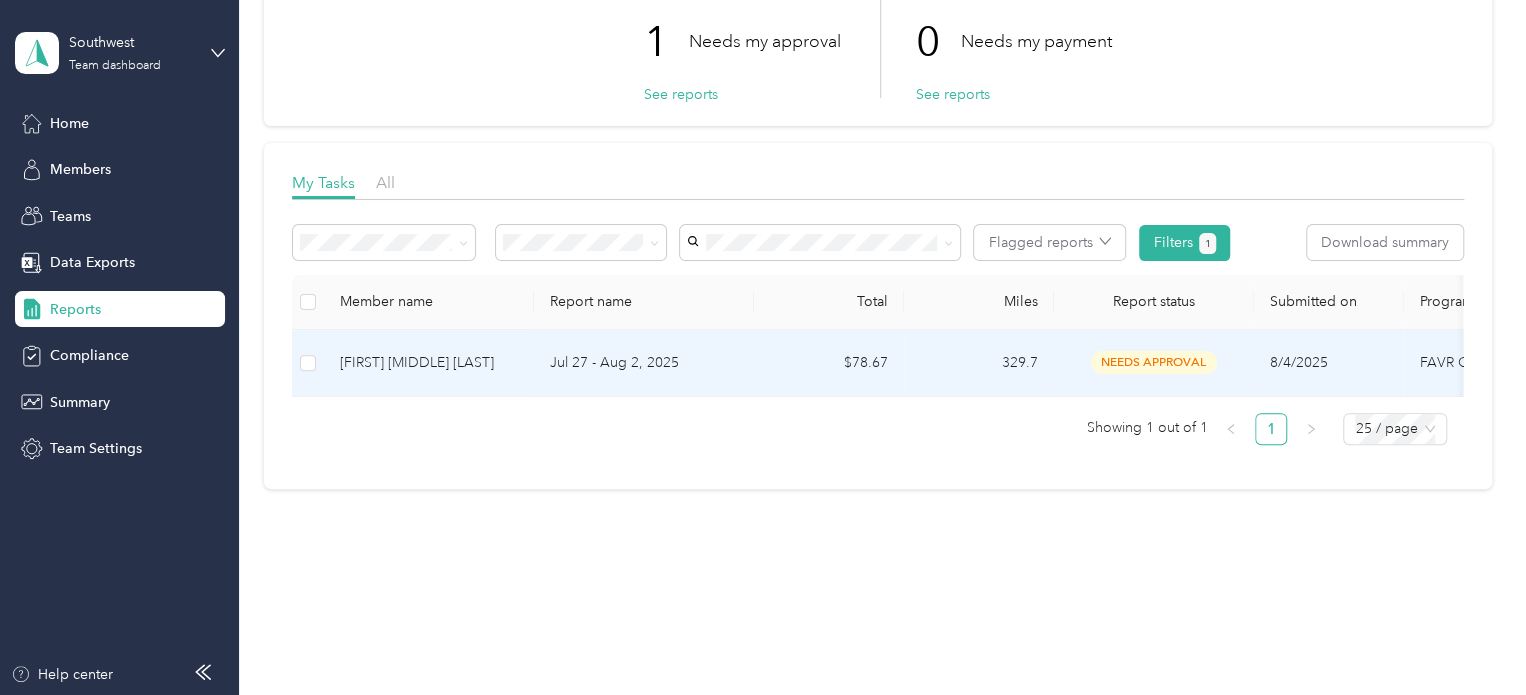 click on "Jul 27 - Aug 2, 2025" at bounding box center (644, 363) 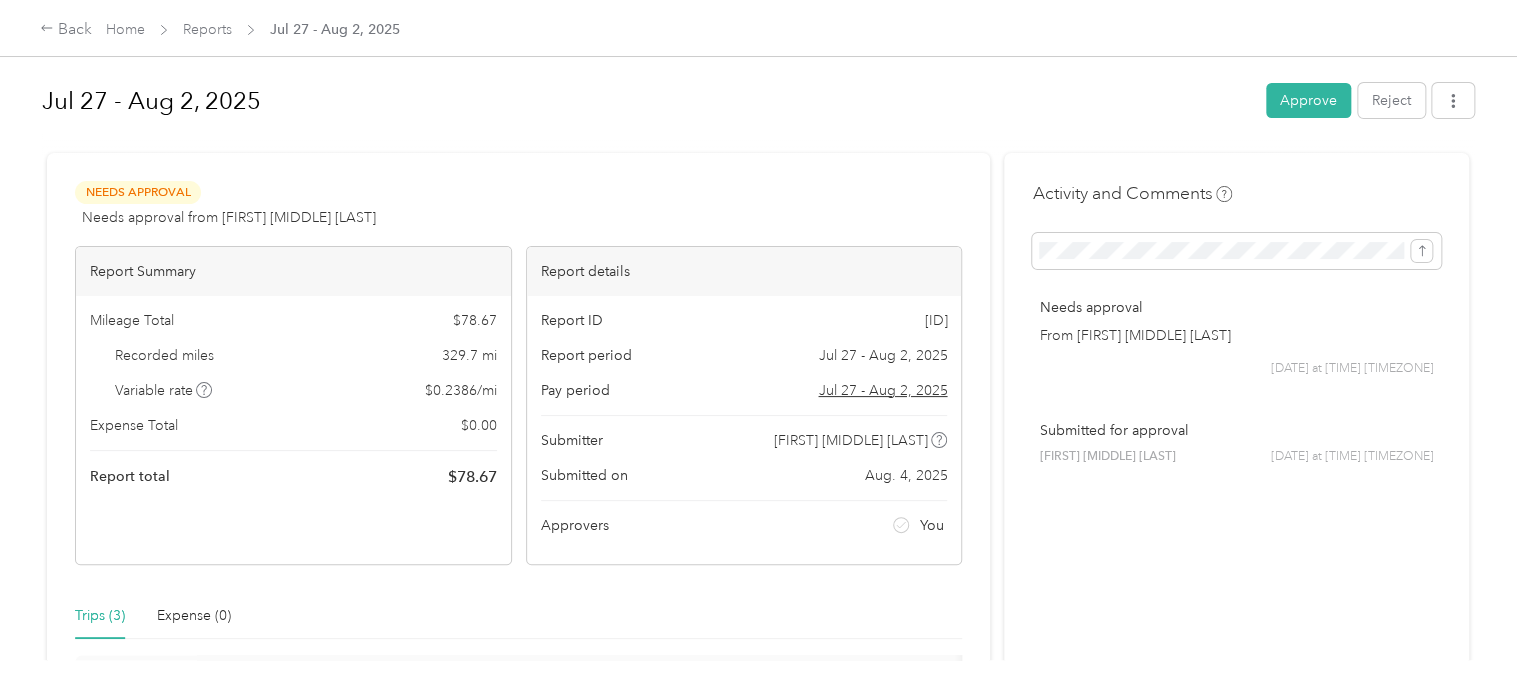 click on "Needs Approval Needs approval from [FIRST] [MIDDLE] [LAST] View  activity & comments Report Summary Mileage Total $ [AMOUNT] Recorded miles [NUMBER]   mi Variable rate   $ [RATE] / mi Expense Total $ [AMOUNT] Report total $ [AMOUNT] Report details Report ID [ID] Report period [DATE] - [DATE], [YEAR] Pay period [DATE] - [DATE], [YEAR] Submitter [FIRST] [MIDDLE] [LAST] Submitted on [DATE], [YEAR] Approvers You Trips ([NUMBER]) Expense ([NUMBER]) Miles Trip Date Value Location Track Method Purpose Notes Tags                   [NUMBER] [DATE] $[NUMBER] [TIME] [NUMBER] [STREET], [CITY], [STATE] [POSTAL_CODE], [COUNTRY]  [TIME] [COMPANY]  GPS [AREA] - [NUMBER] [DATE] $[NUMBER] [TIME] [NUMBER] E Bert Kouns Industrial Loop, [CITY], [STATE] [POSTAL_CODE], [COUNTRY]  [TIME] [NUMBER] Belle Terre Blvd, [CITY], [STATE] [POSTAL_CODE], [COUNTRY]  GPS [AREA] - [NUMBER] [DATE] $[NUMBER] [TIME] [STREET] [TIME] [NUMBER] E Bert Kouns Industrial Loop, [CITY], [STATE] [POSTAL_CODE], [COUNTRY]  GPS [AREA] - Showing  [NUMBER]  total trips Activity and Comments   Needs approval From [FIRST] [MIDDLE] [LAST]" at bounding box center (758, 610) 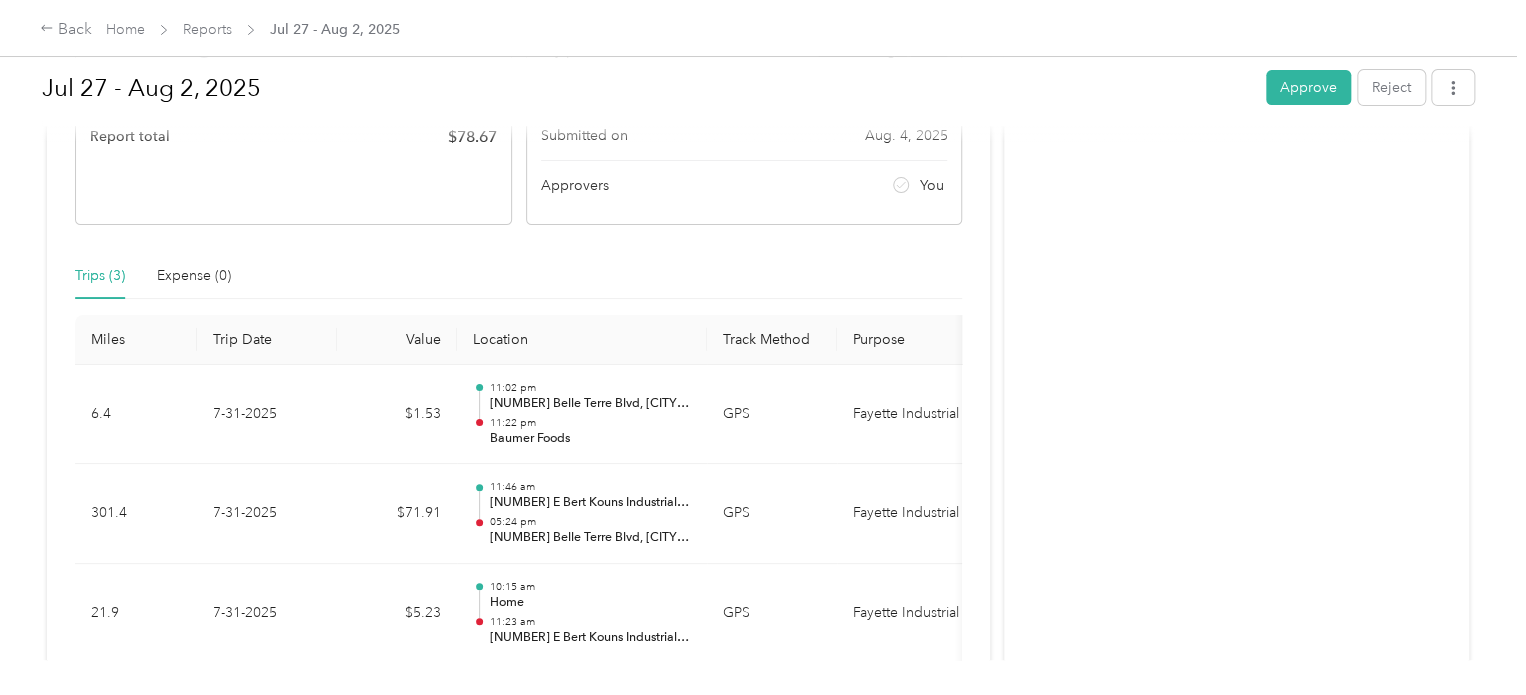 scroll, scrollTop: 505, scrollLeft: 0, axis: vertical 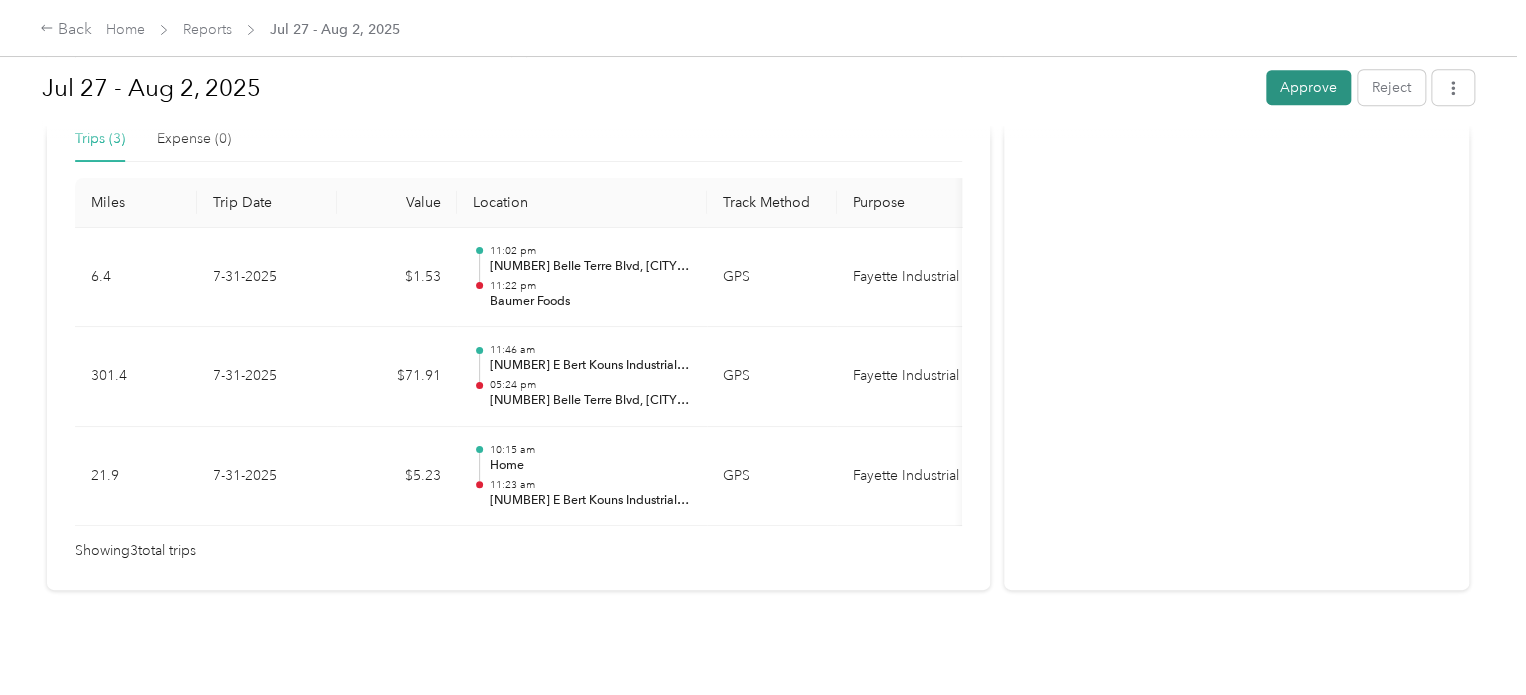 click on "Approve" at bounding box center (1308, 87) 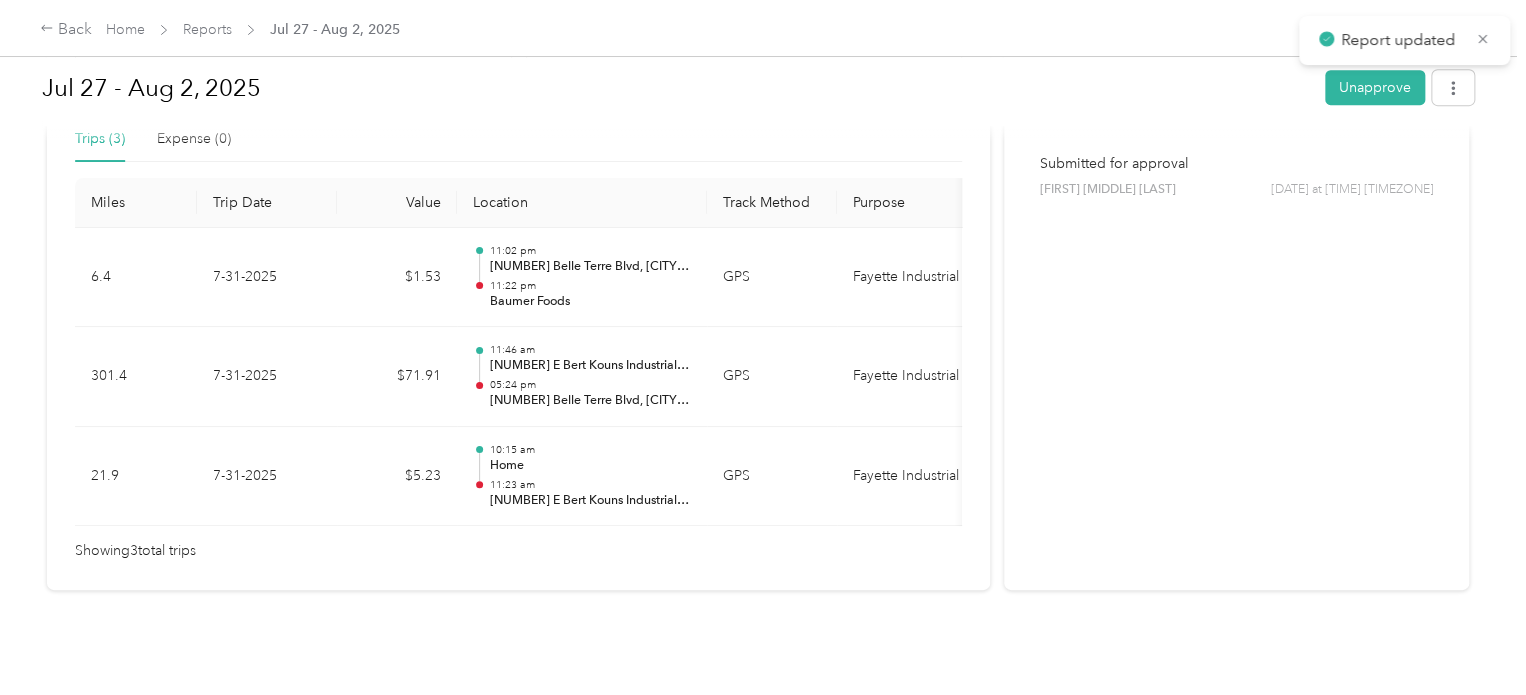 click on "Needs Payment Needs payment from [FIRST] [LAST] View  activity & comments Report Summary Mileage Total $ [AMOUNT] Recorded miles [NUMBER]   mi Variable rate   $ [RATE] / mi Expense Total $ [AMOUNT] Report total $ [AMOUNT] Report details Report ID [ID] Report period [DATE] - [DATE], [YEAR] Pay period [DATE] - [DATE], [YEAR] Submitter [FIRST] [MIDDLE] [LAST] Submitted on [DATE], [YEAR] Approvers You Trips ([NUMBER]) Expense ([NUMBER]) Miles Trip Date Value Location Track Method Purpose Notes Tags                   [NUMBER] [DATE] $[NUMBER] [TIME] [NUMBER] [STREET], [CITY], [STATE] [POSTAL_CODE], [COUNTRY]  [TIME] [COMPANY]  GPS [AREA] - [NUMBER] [DATE] $[NUMBER] [TIME] [NUMBER] E Bert Kouns Industrial Loop, [CITY], [STATE] [POSTAL_CODE], [COUNTRY]  [TIME] [NUMBER] Belle Terre Blvd, [CITY], [STATE] [POSTAL_CODE], [COUNTRY]  GPS [AREA] - [NUMBER] [DATE] $[NUMBER] [TIME] [STREET] [TIME] [NUMBER] E Bert Kouns Industrial Loop, [CITY], [STATE] [POSTAL_CODE], [COUNTRY]  GPS [AREA] - Showing  [NUMBER]  total trips Activity and Comments   Needs payment From [FIRST] [LAST] [FIRST] [MIDDLE] [LAST]" at bounding box center [758, 133] 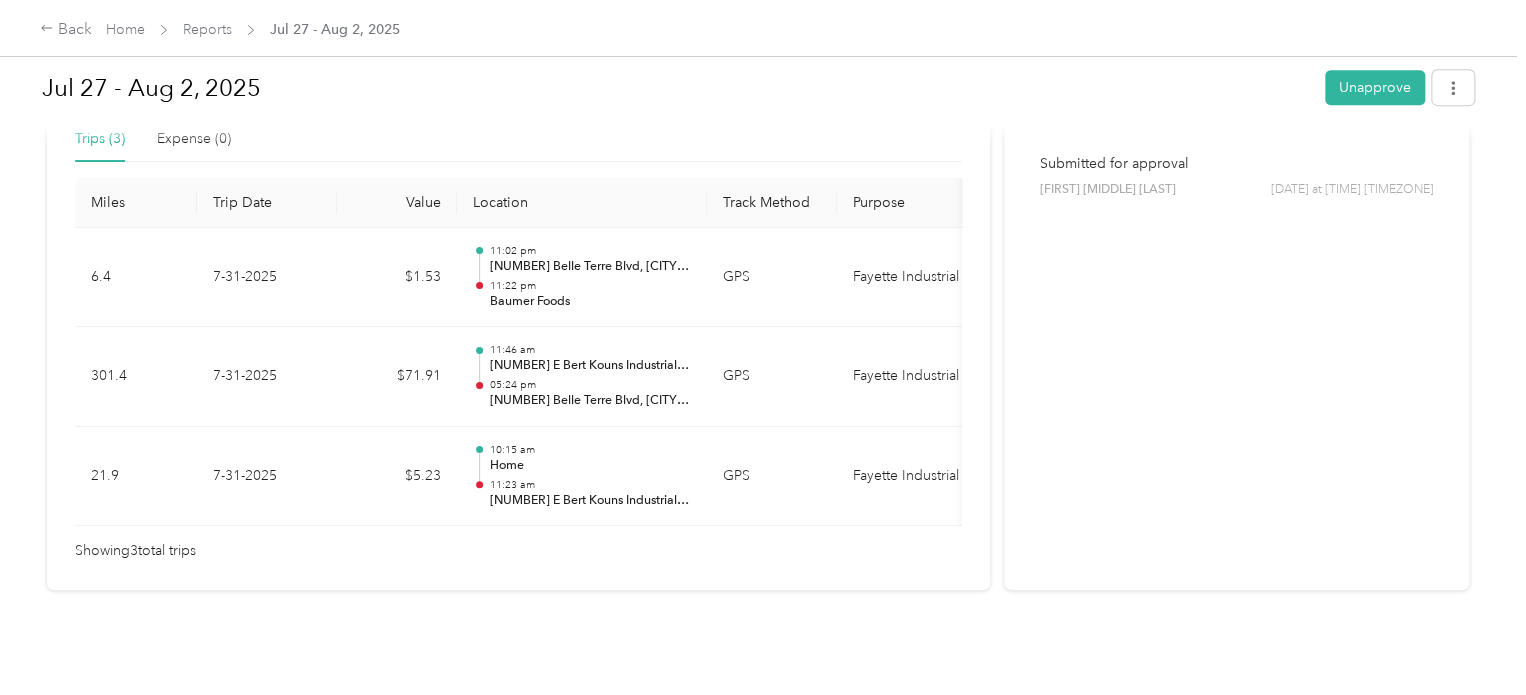 scroll, scrollTop: 0, scrollLeft: 0, axis: both 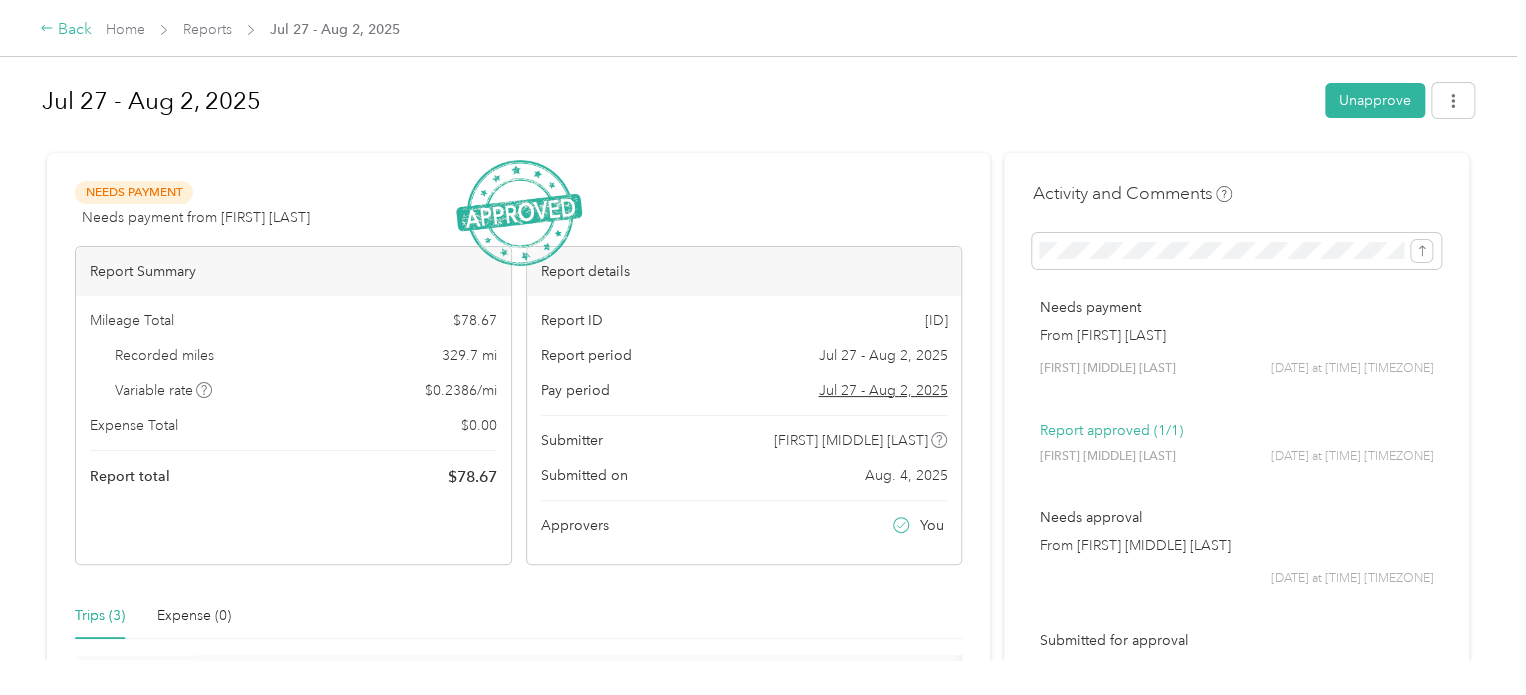 click on "Back" at bounding box center (66, 30) 